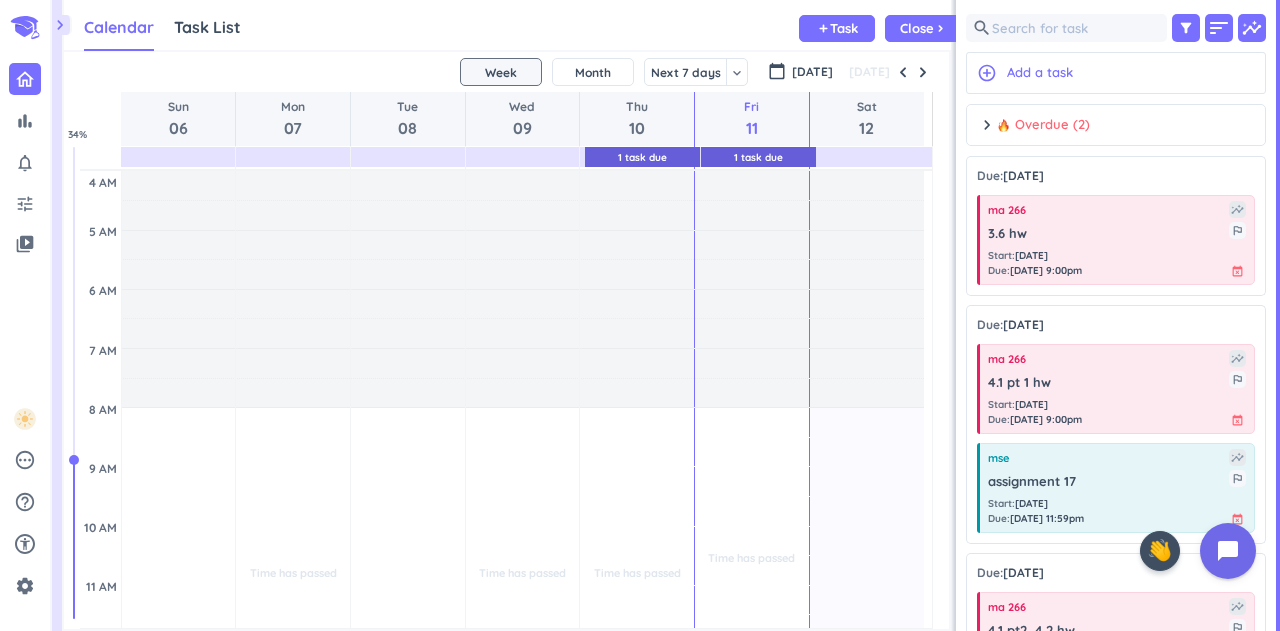 scroll, scrollTop: 0, scrollLeft: 0, axis: both 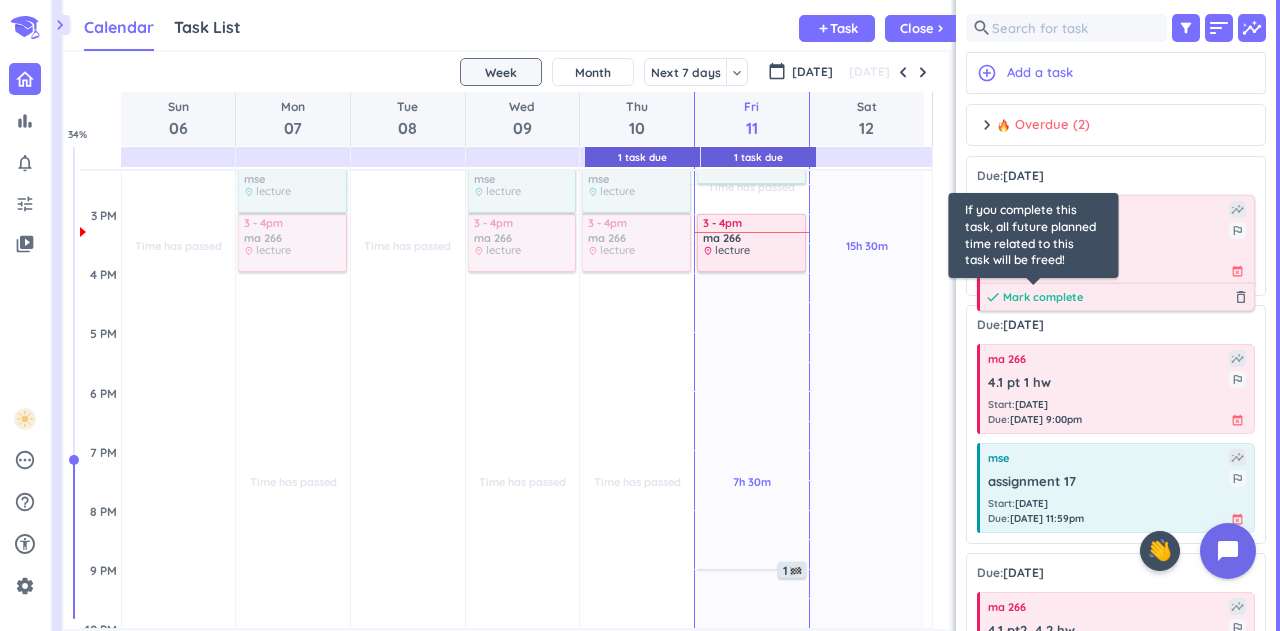 click on "Mark complete" at bounding box center (1043, 297) 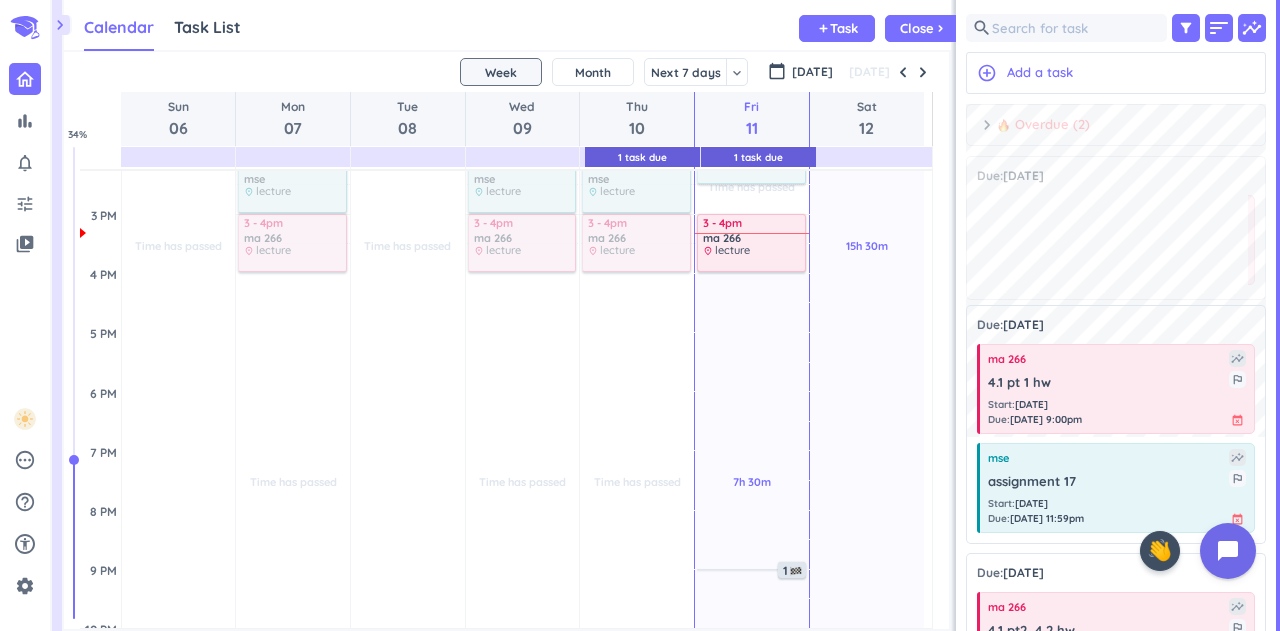 click on "Overdue (2)" at bounding box center (1043, 125) 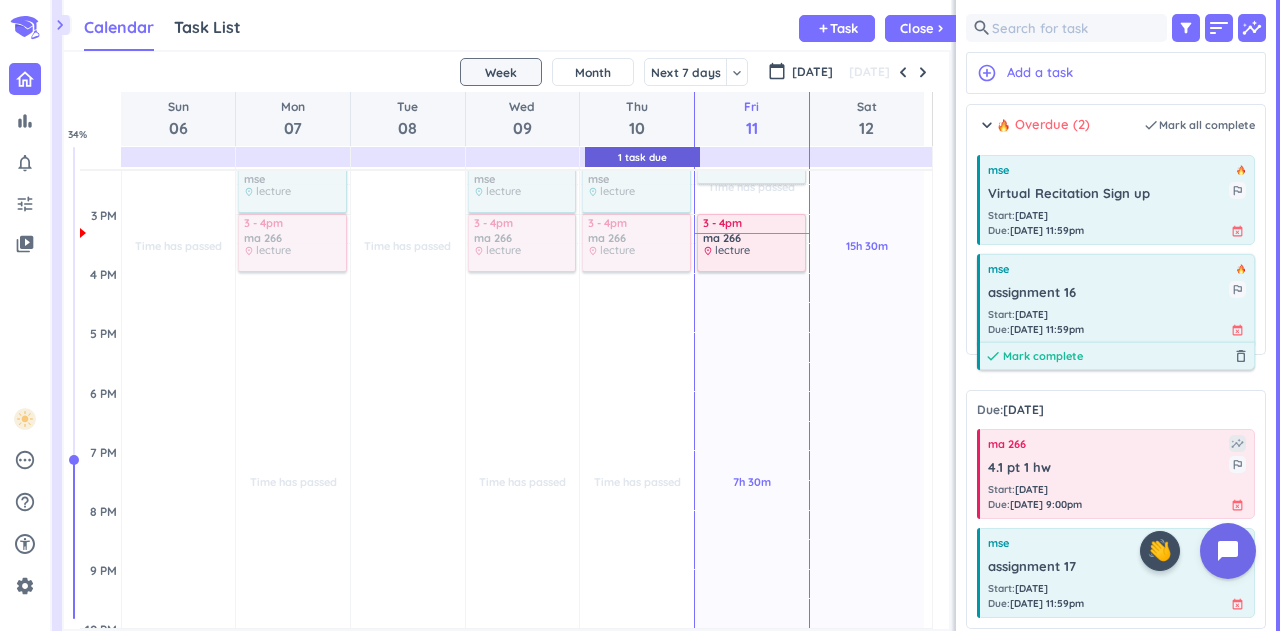 click on "Mark complete" at bounding box center [1043, 356] 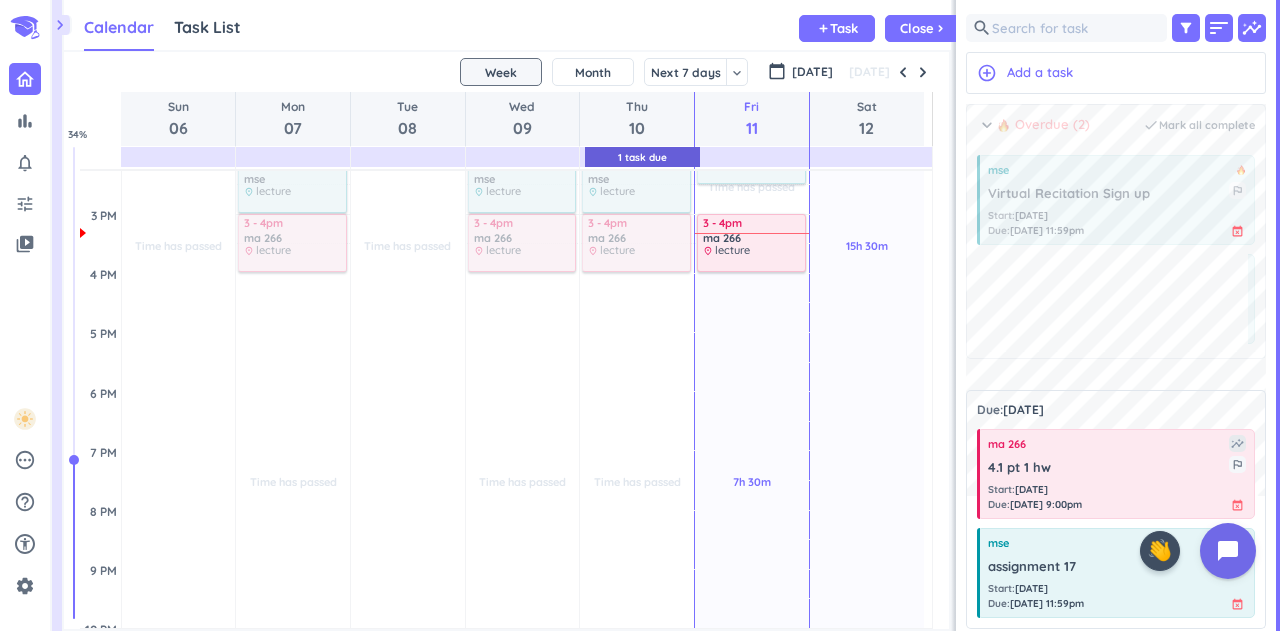 click on "Overdue (2)" at bounding box center (1043, 125) 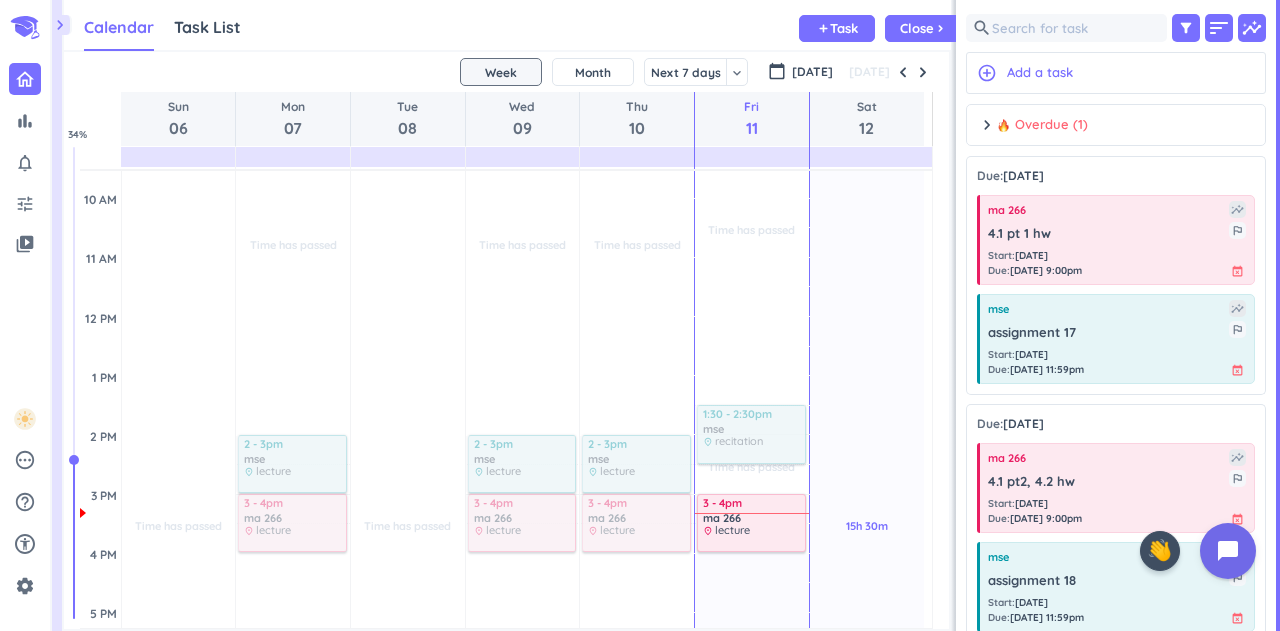 scroll, scrollTop: 124, scrollLeft: 0, axis: vertical 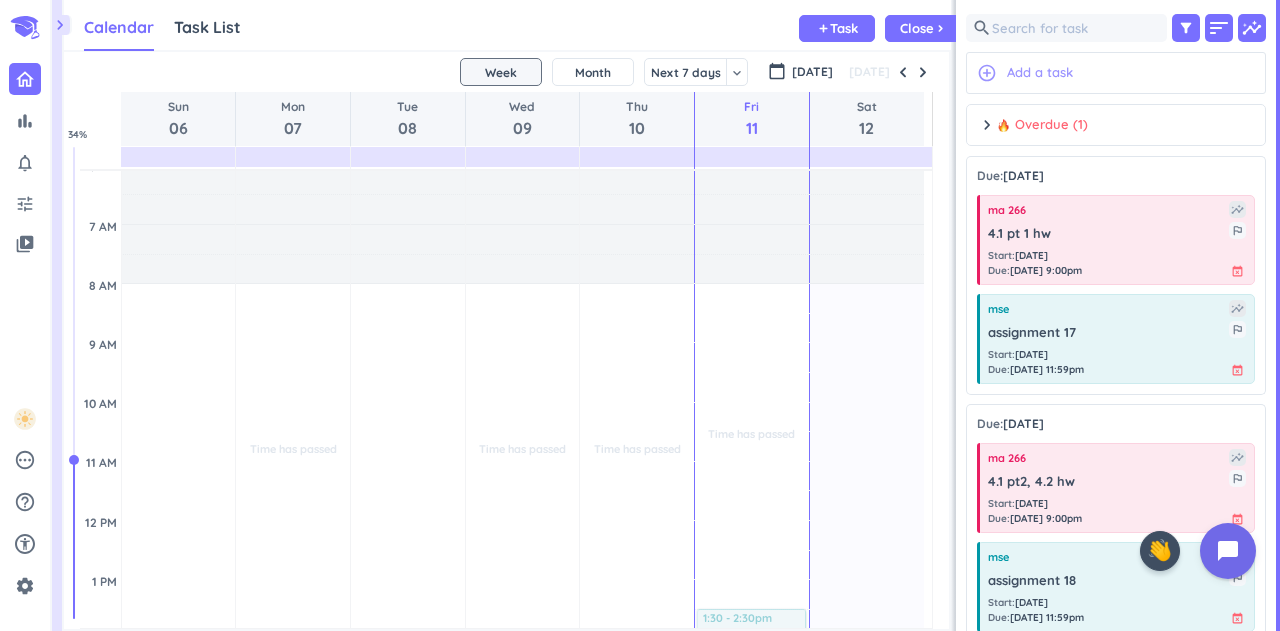 click on "Add a task" at bounding box center (1040, 73) 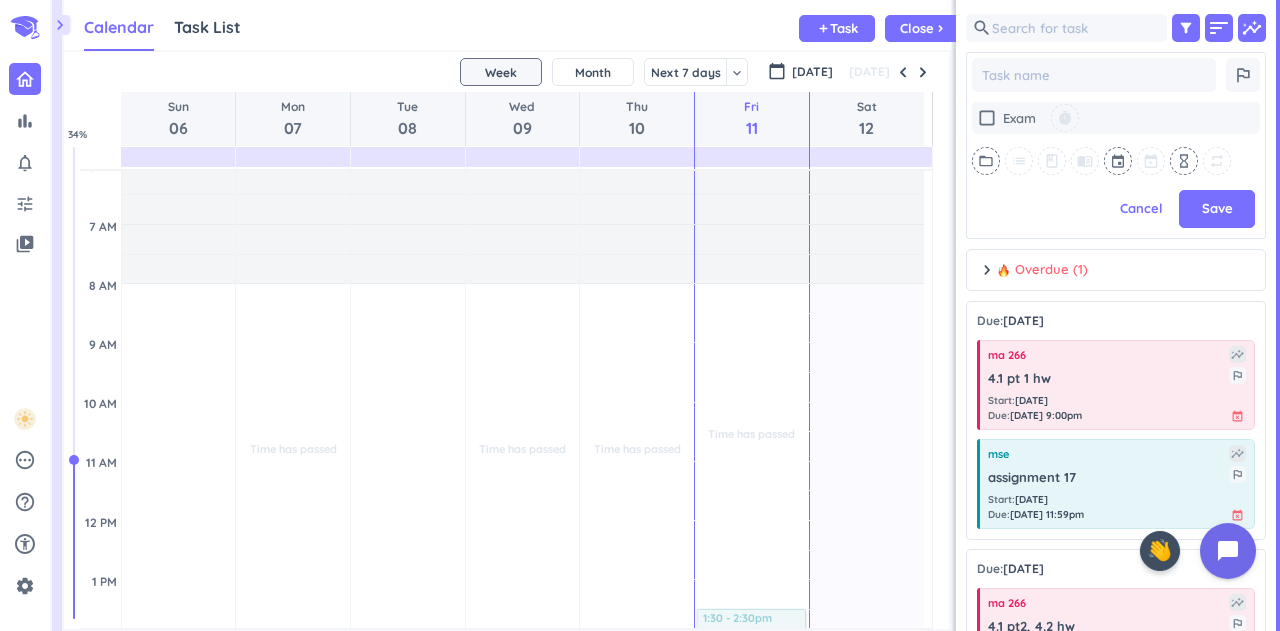 scroll, scrollTop: 375, scrollLeft: 292, axis: both 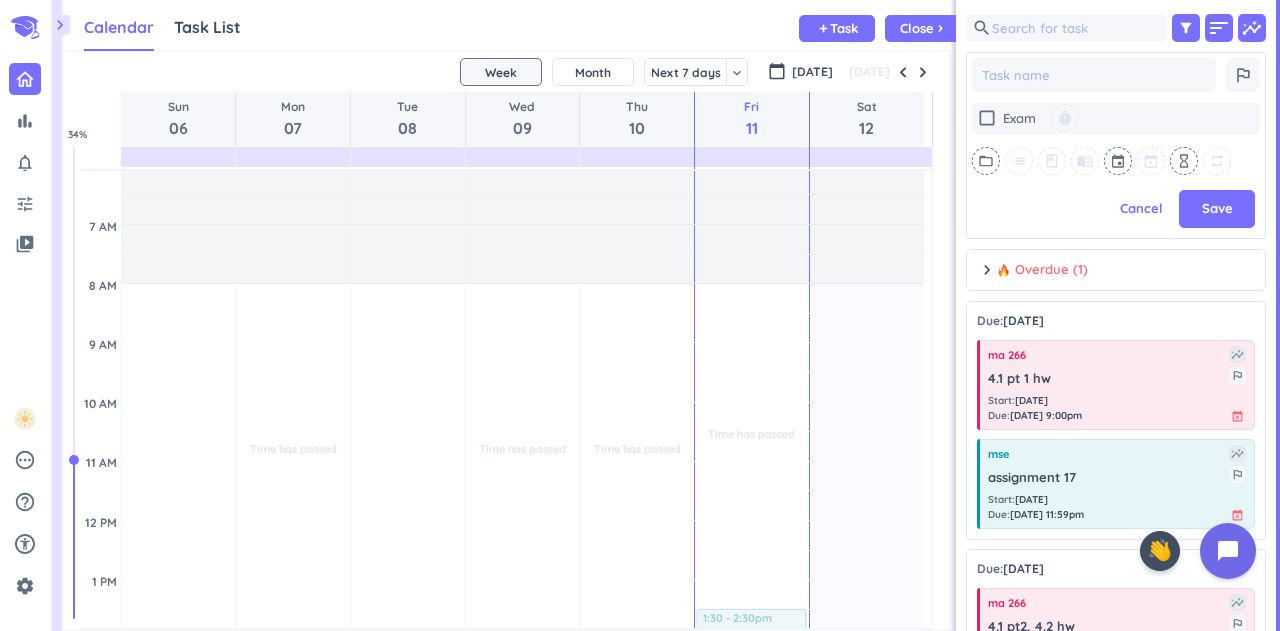type on "x" 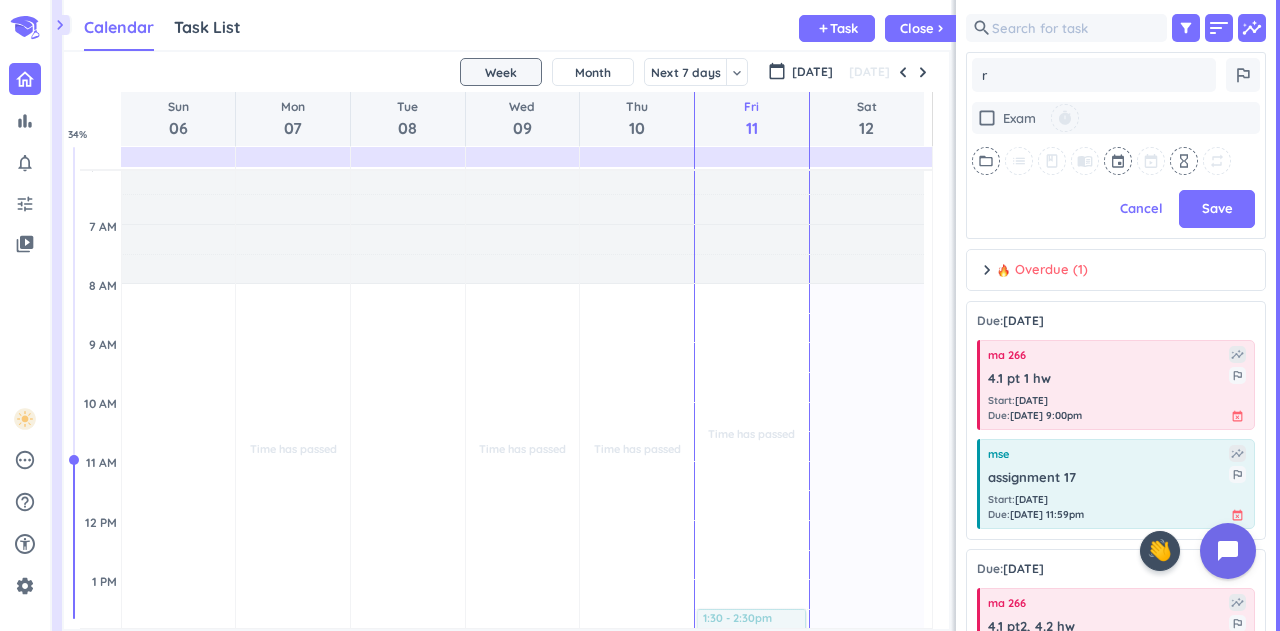 type on "re" 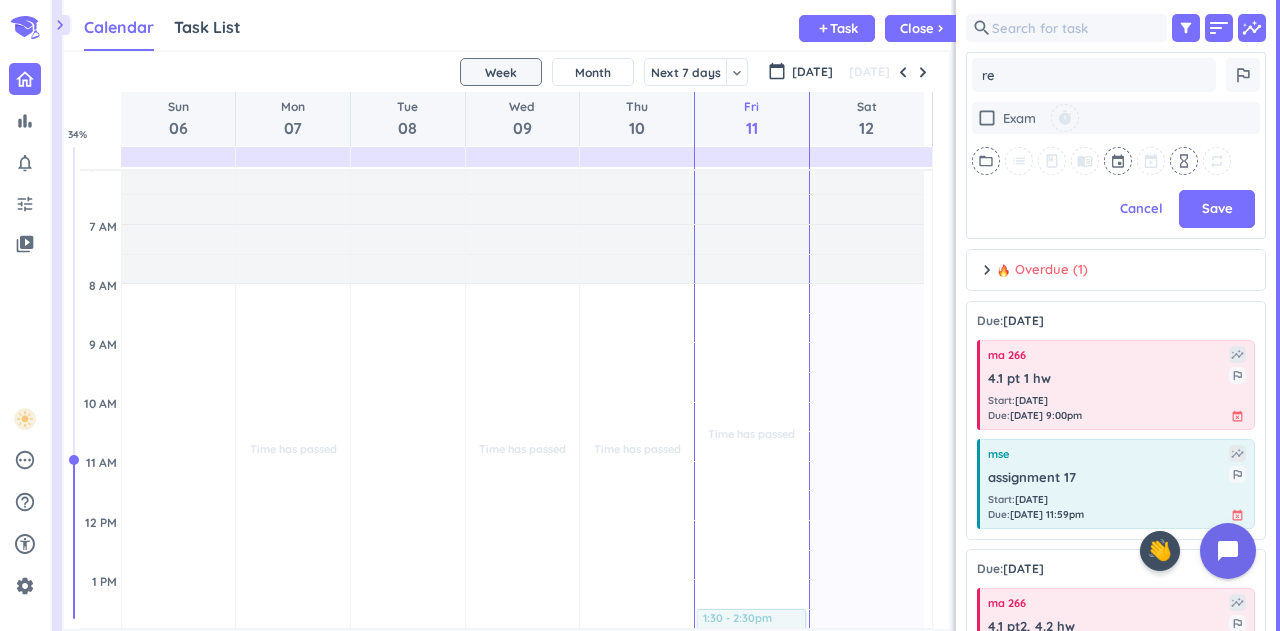 type on "x" 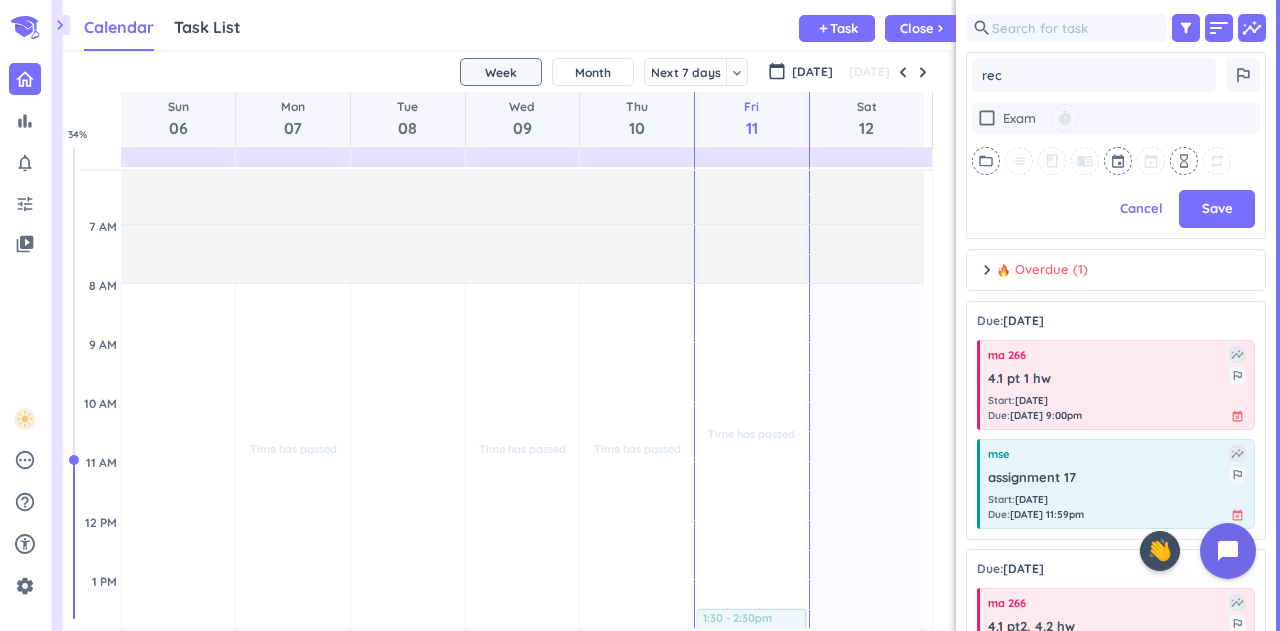 type on "x" 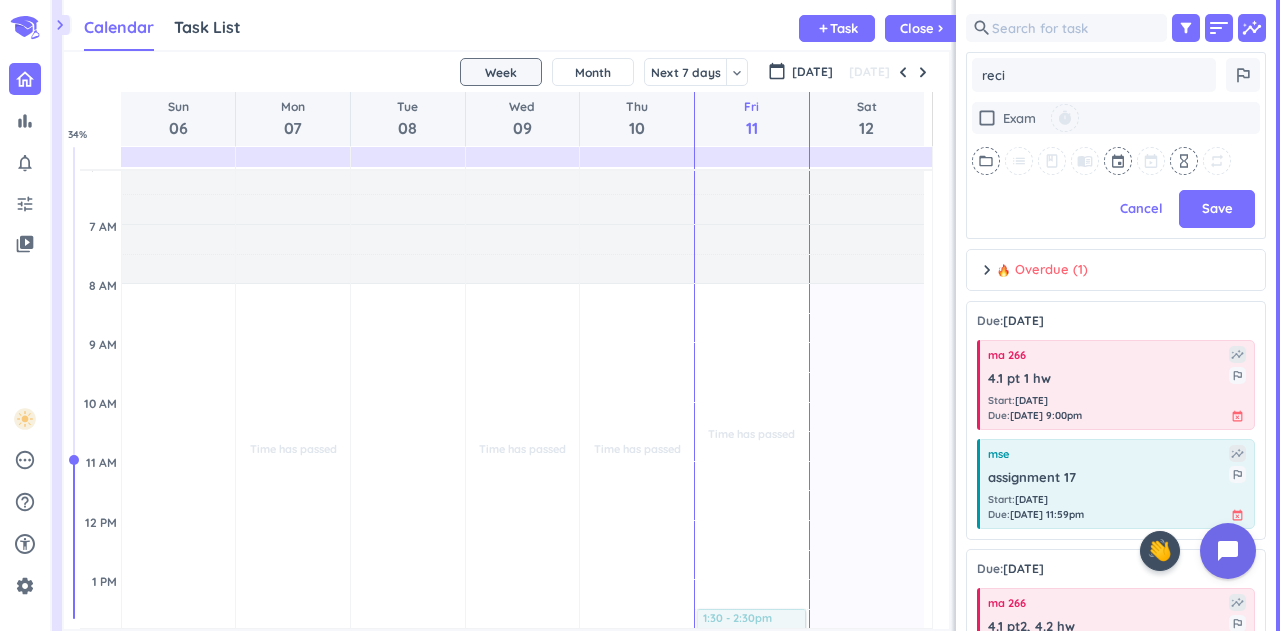 type on "x" 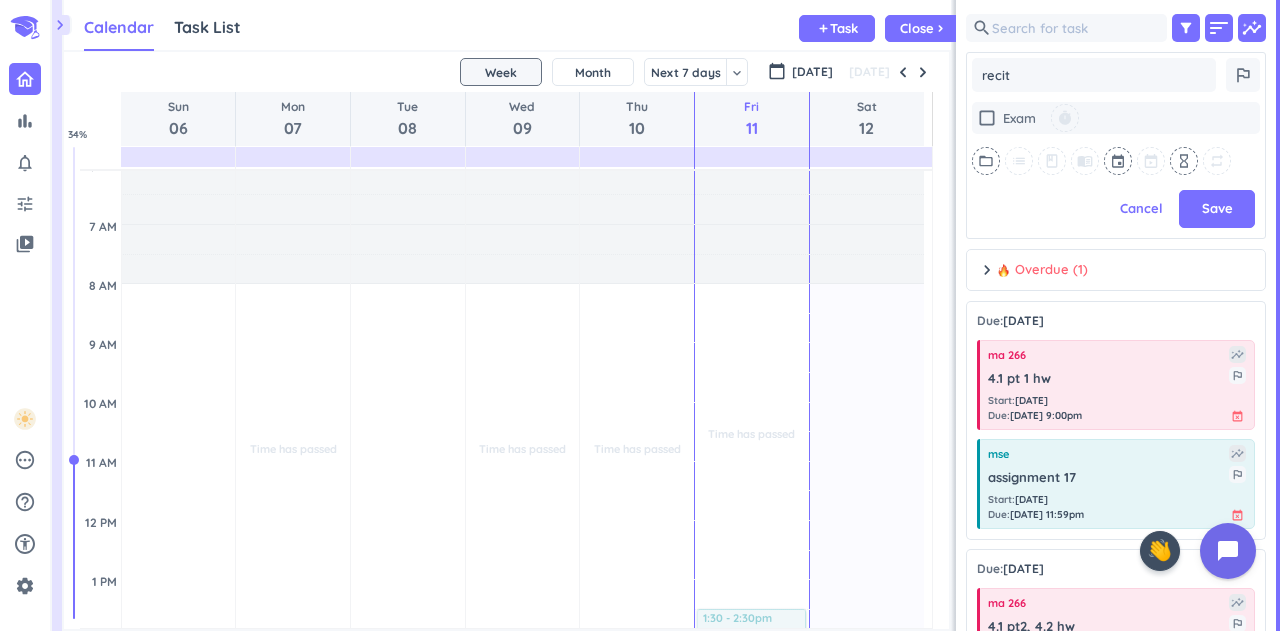 type on "x" 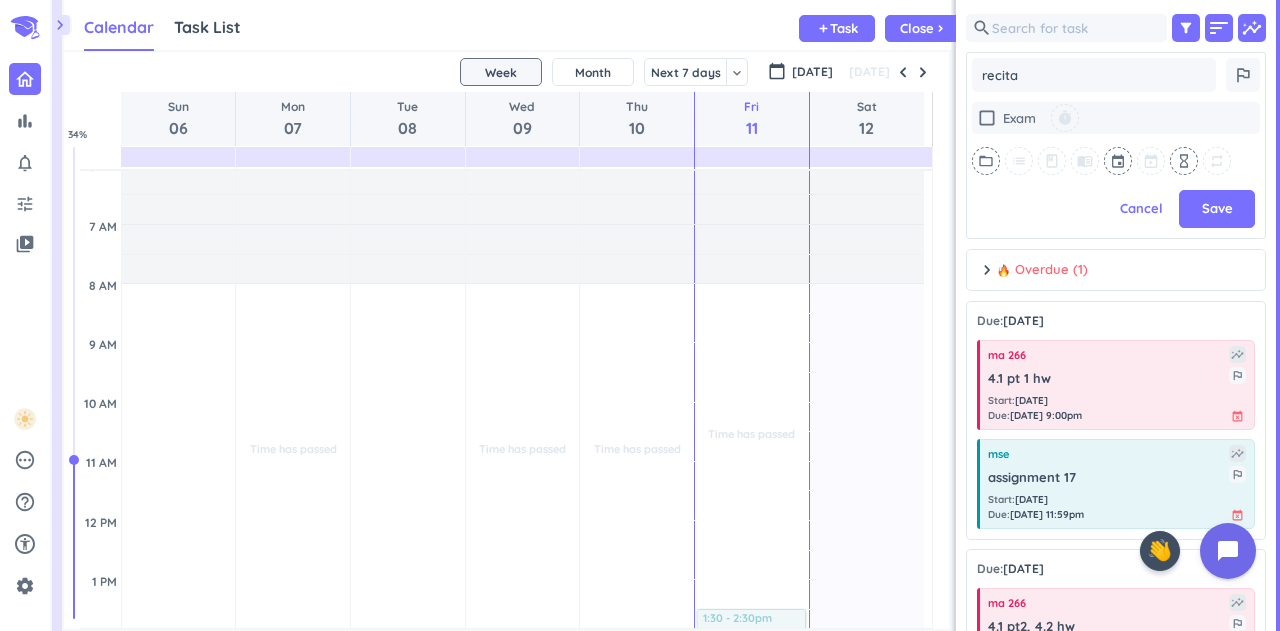 type on "x" 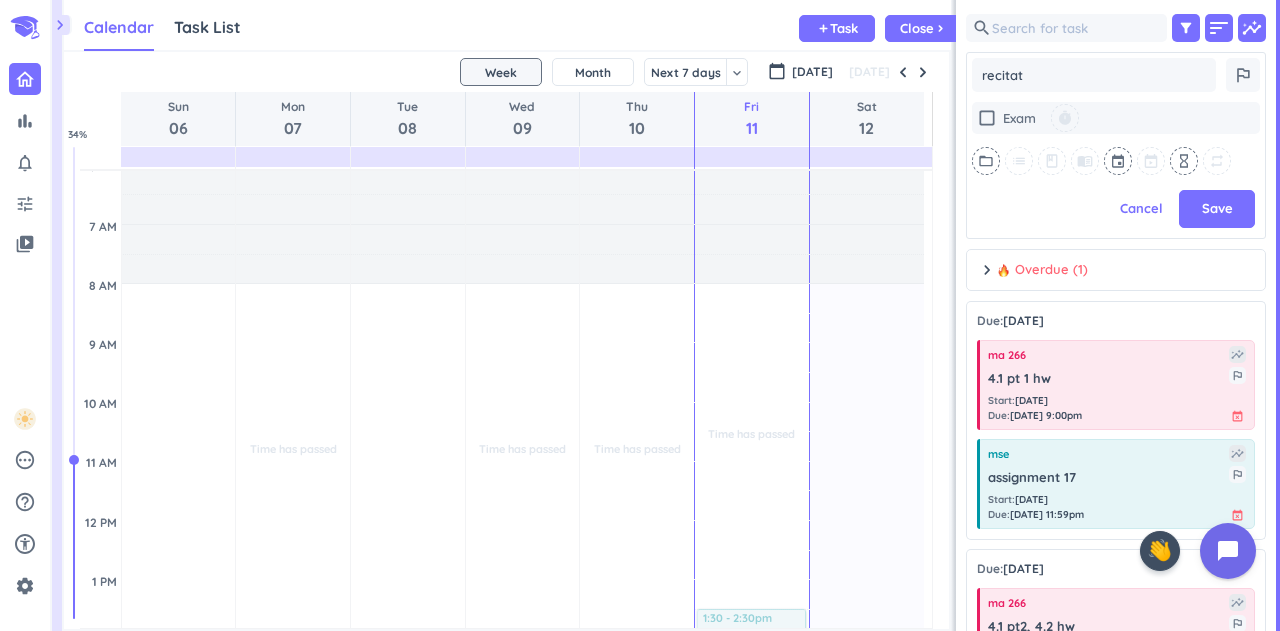 type on "x" 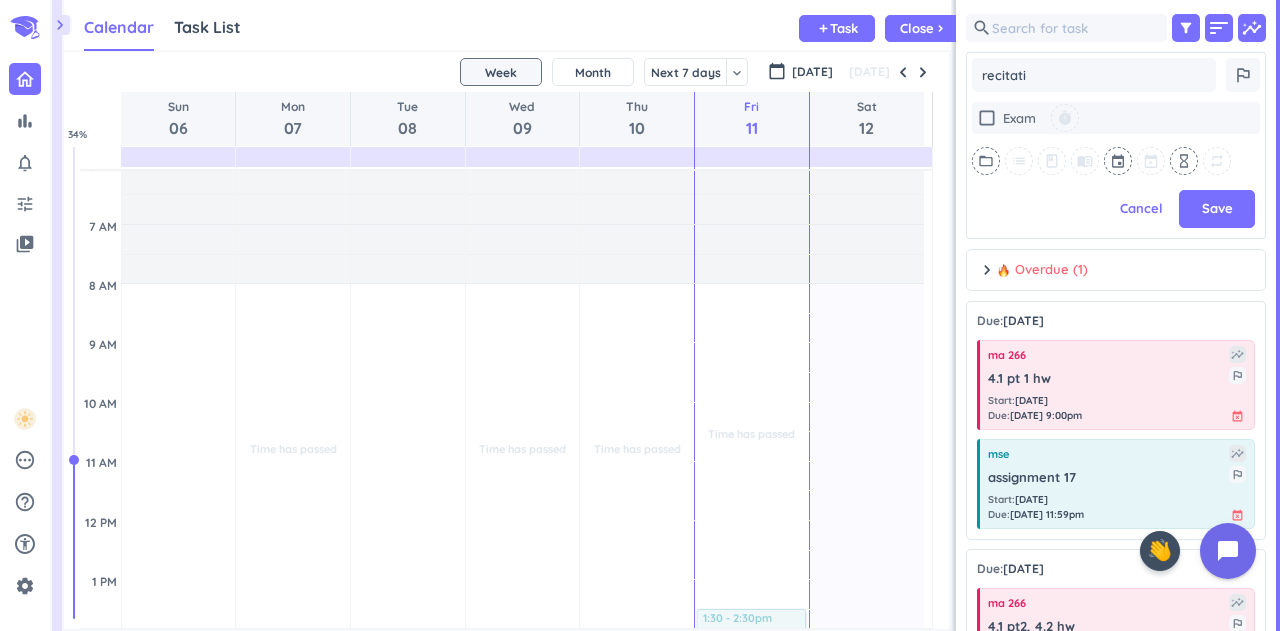 type on "x" 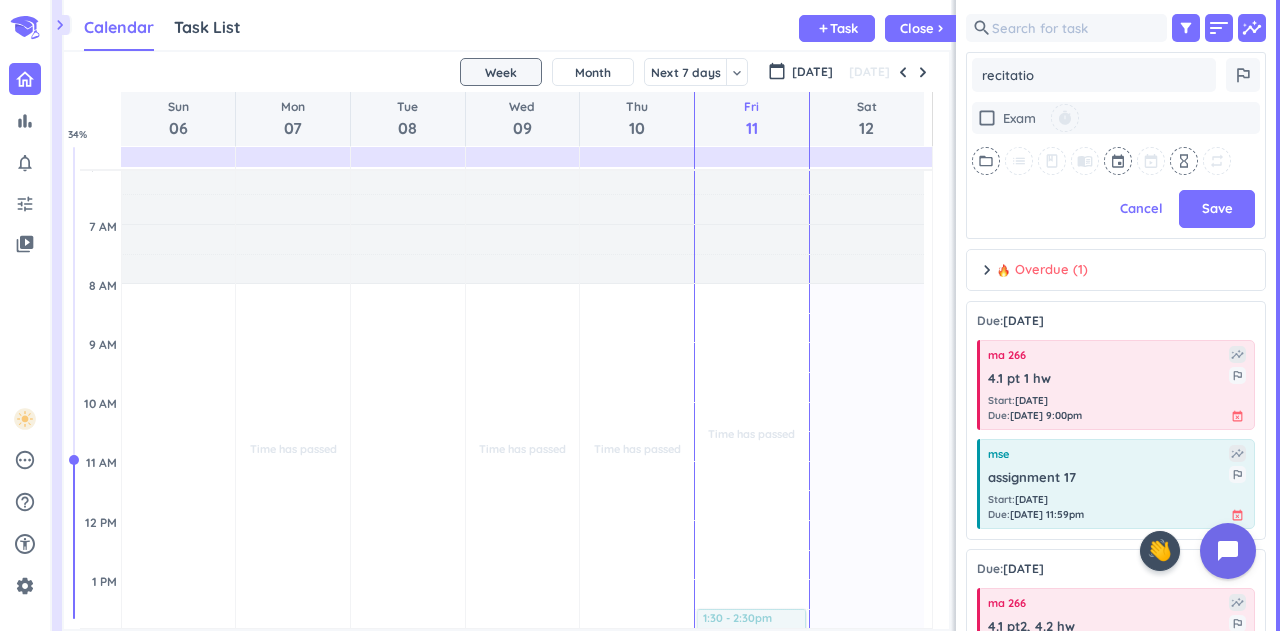 type on "x" 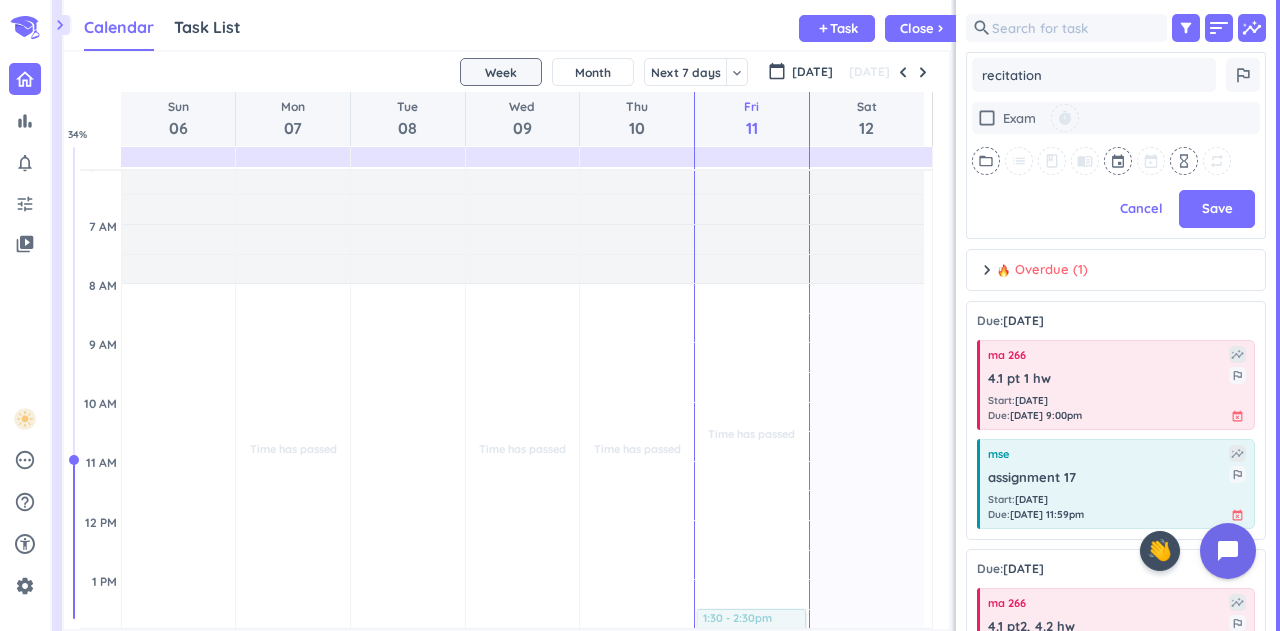 type on "x" 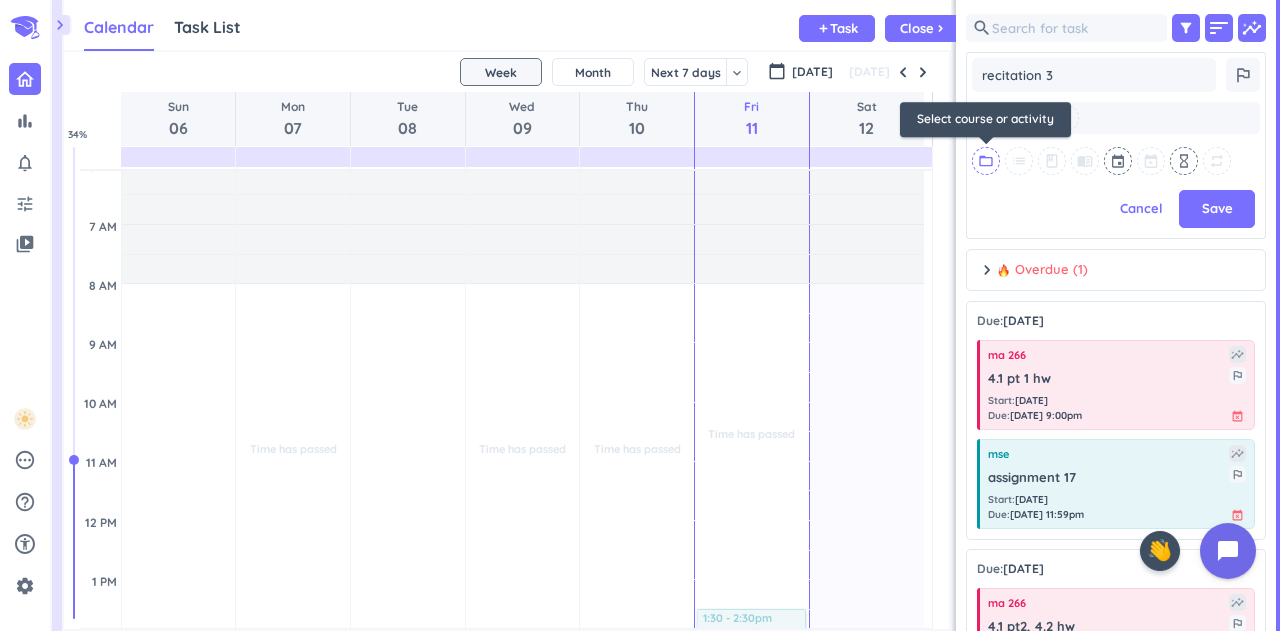 type on "recitation 3" 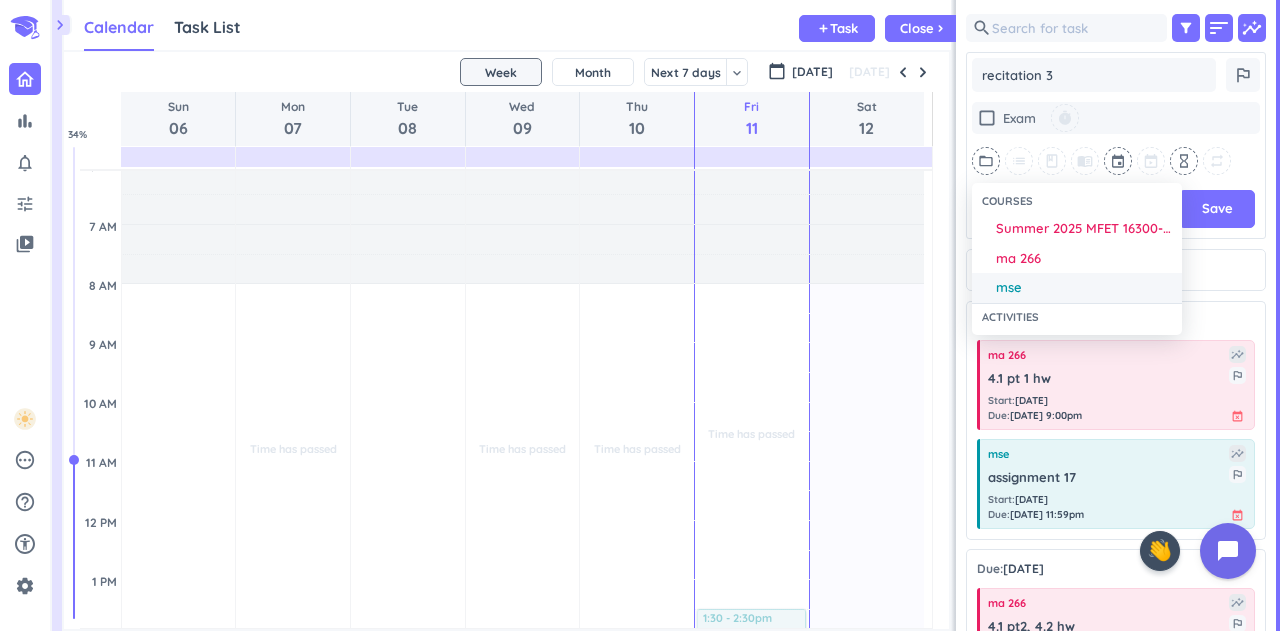 click on "mse" at bounding box center [1009, 288] 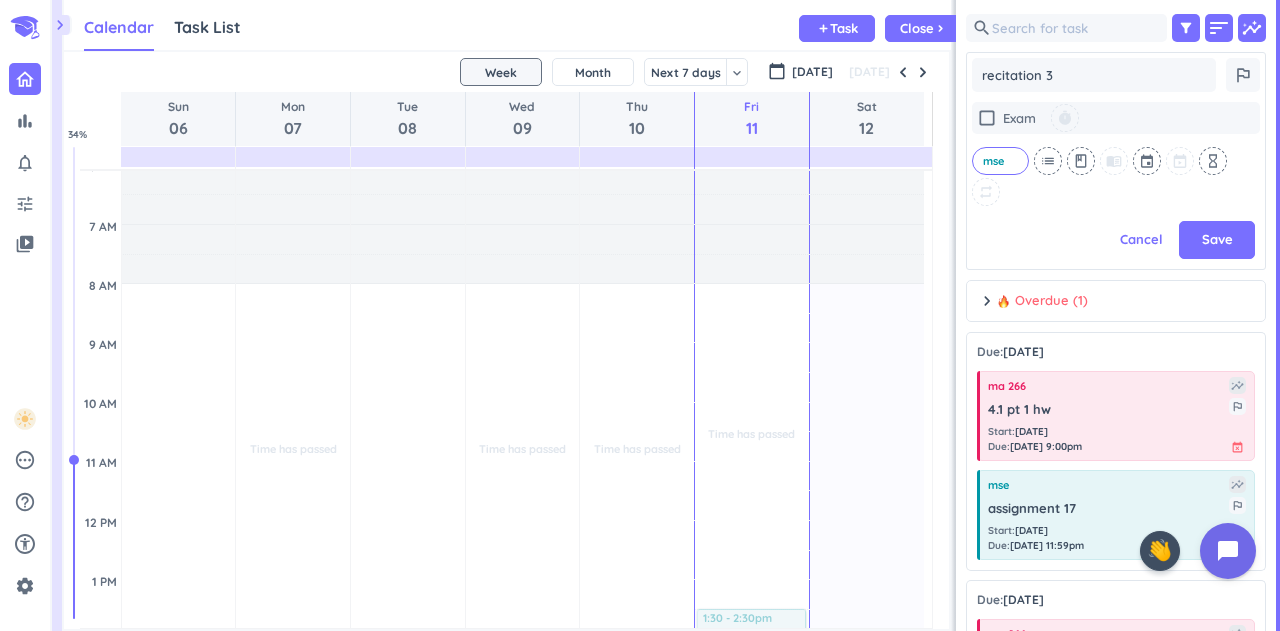 scroll, scrollTop: 344, scrollLeft: 292, axis: both 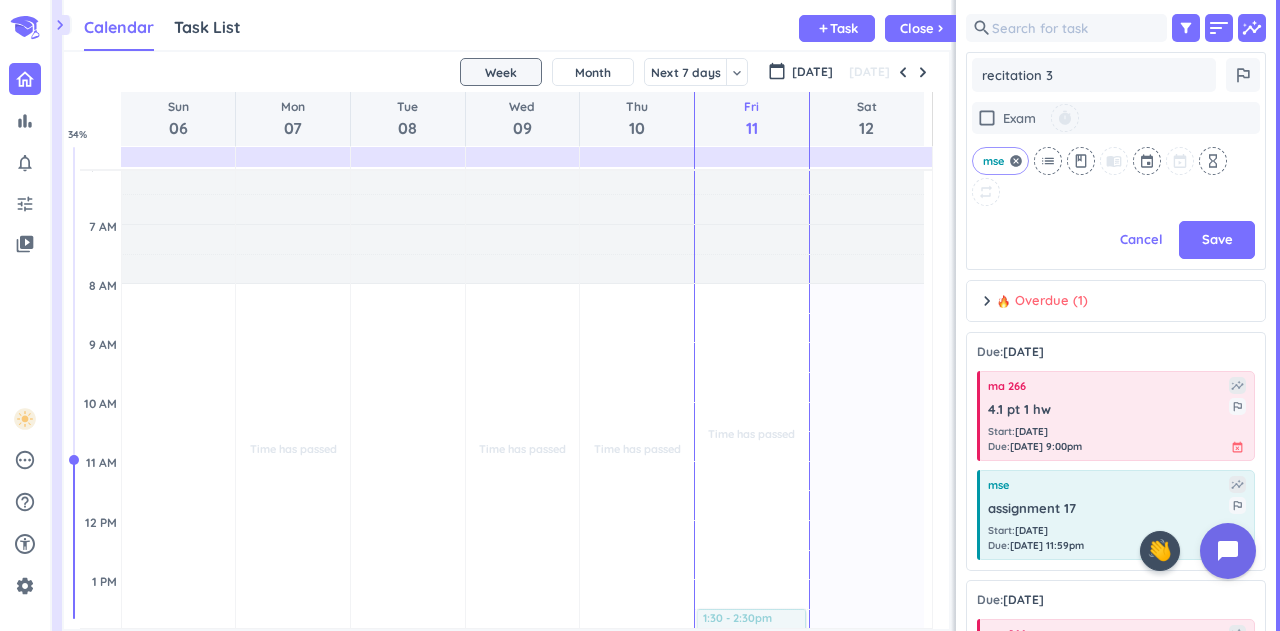 click on "mse" 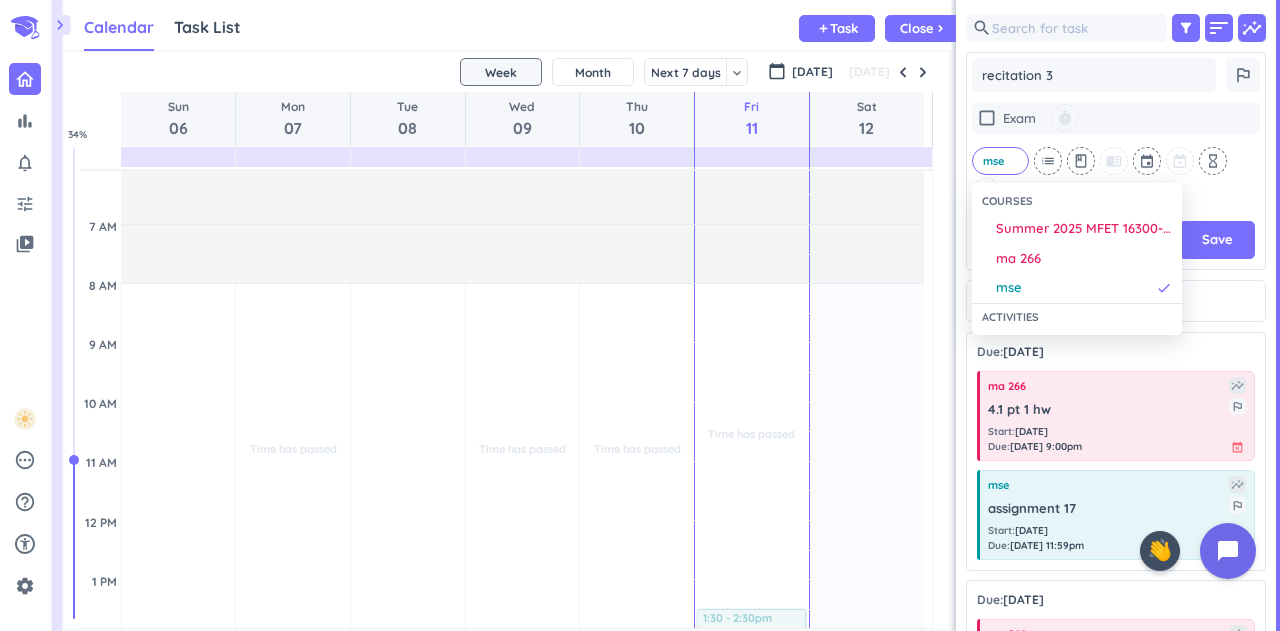 click at bounding box center [640, 315] 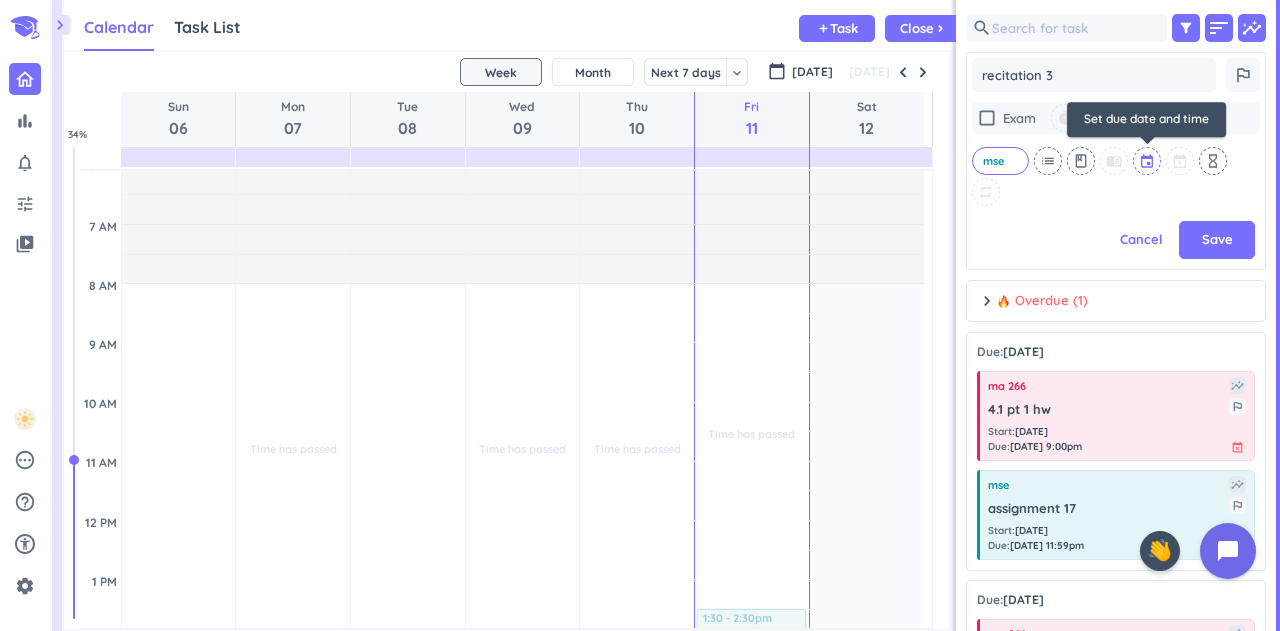 click at bounding box center [1148, 161] 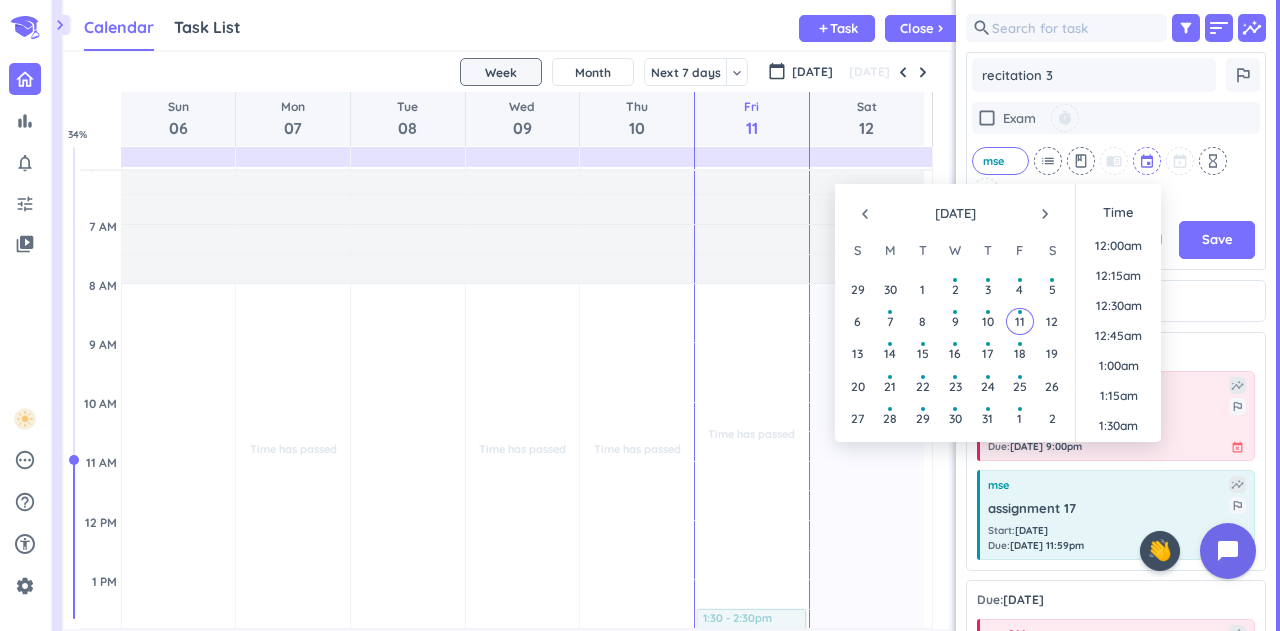 scroll, scrollTop: 1379, scrollLeft: 0, axis: vertical 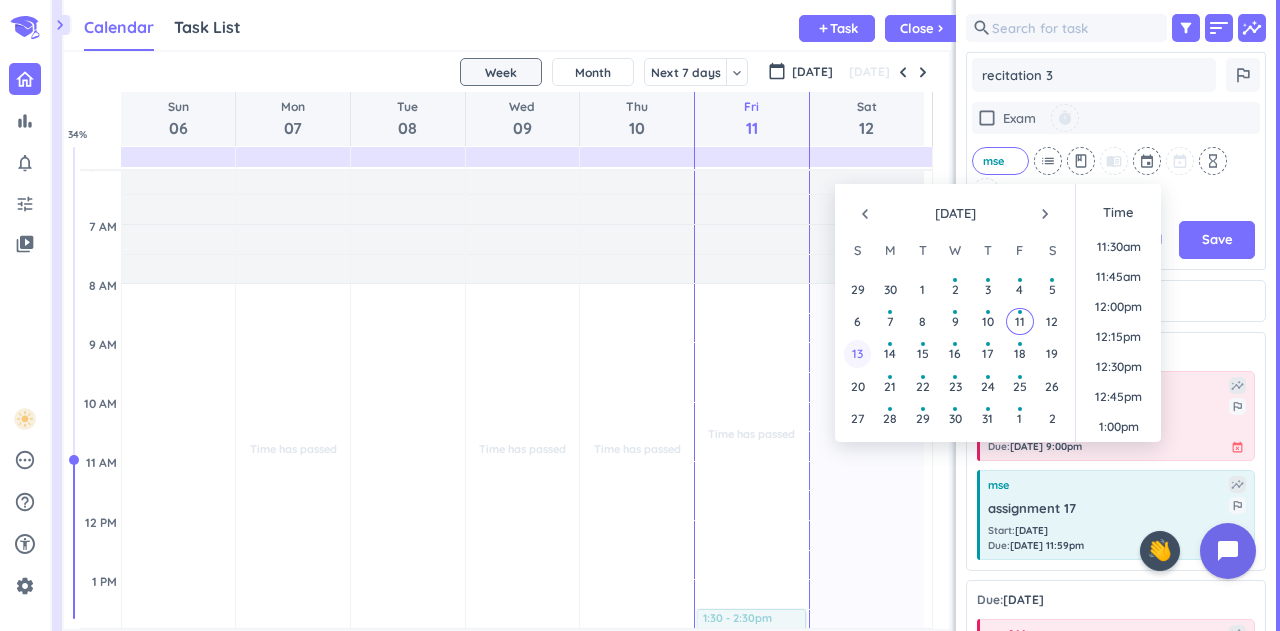 click on "13" at bounding box center [857, 353] 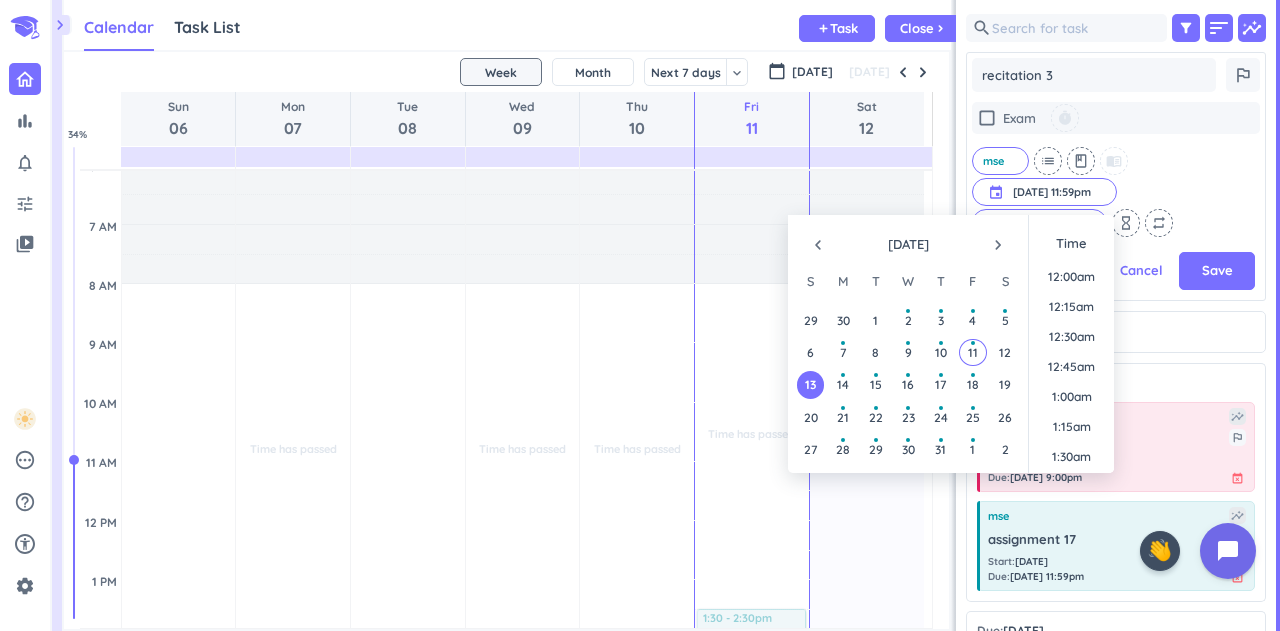 scroll, scrollTop: 313, scrollLeft: 292, axis: both 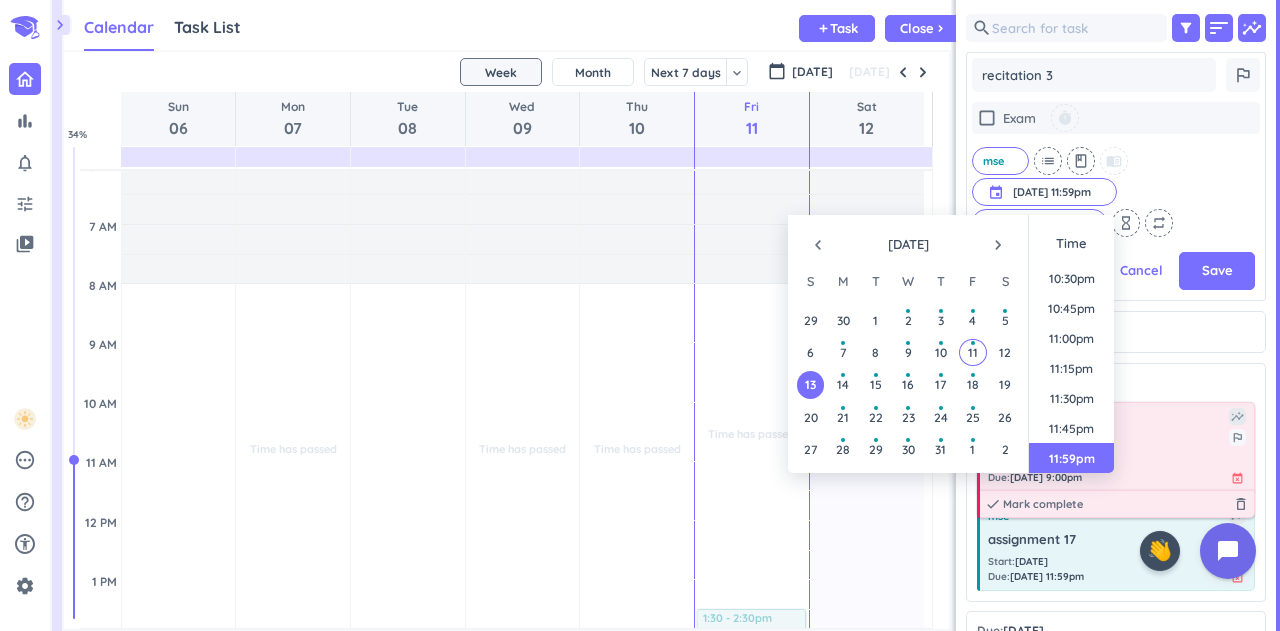 click on "Save" at bounding box center (1217, 271) 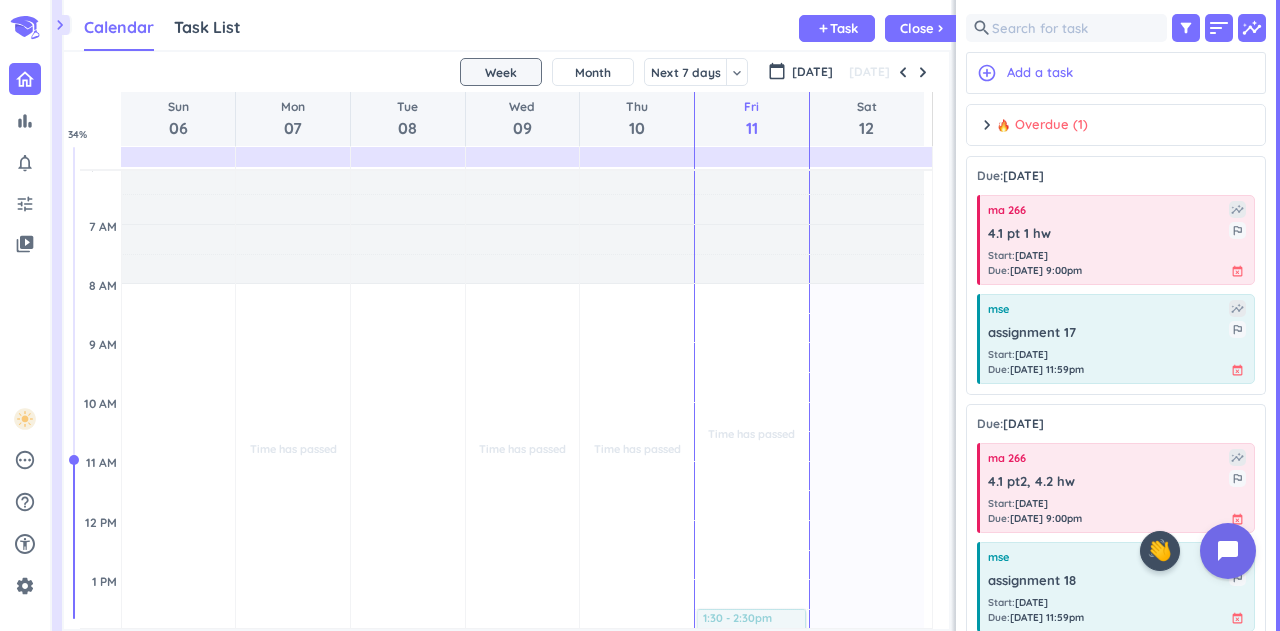 scroll, scrollTop: 8, scrollLeft: 8, axis: both 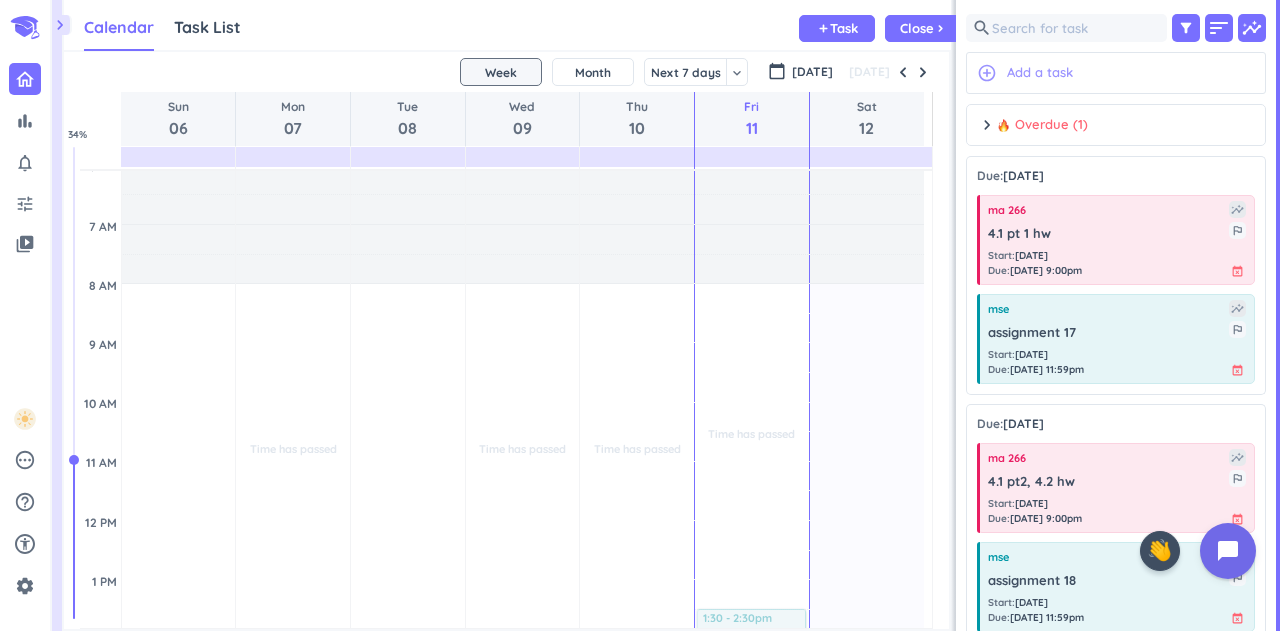 click on "add_circle_outline Add a task" at bounding box center [1116, 73] 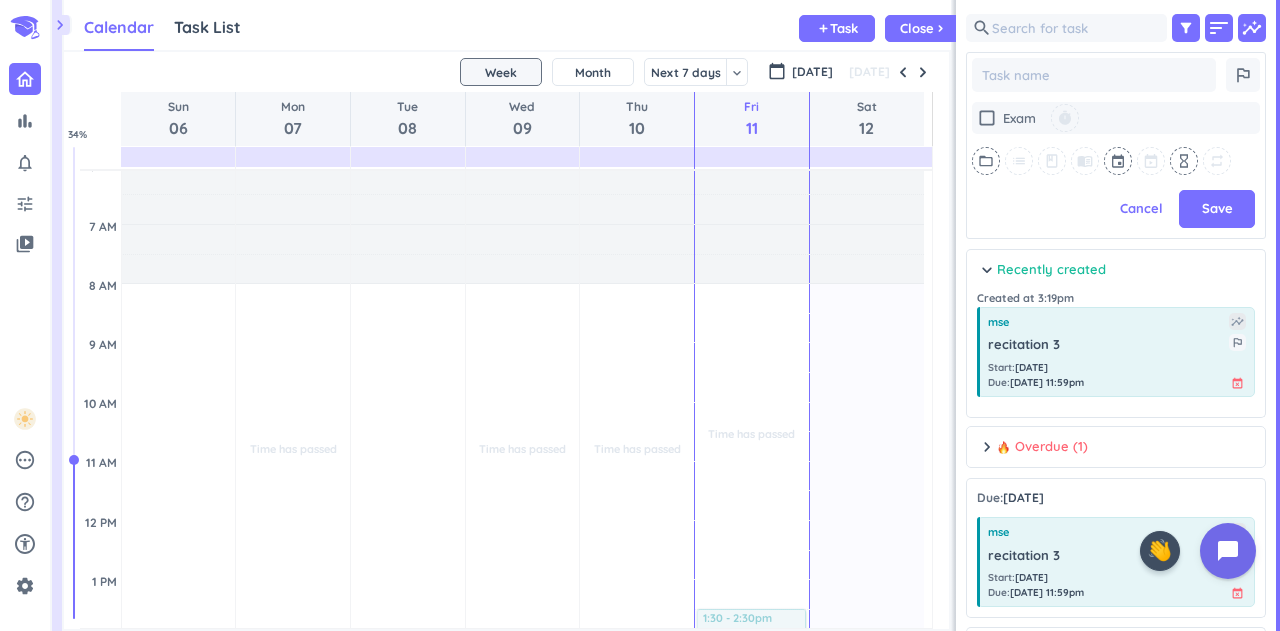 scroll, scrollTop: 375, scrollLeft: 292, axis: both 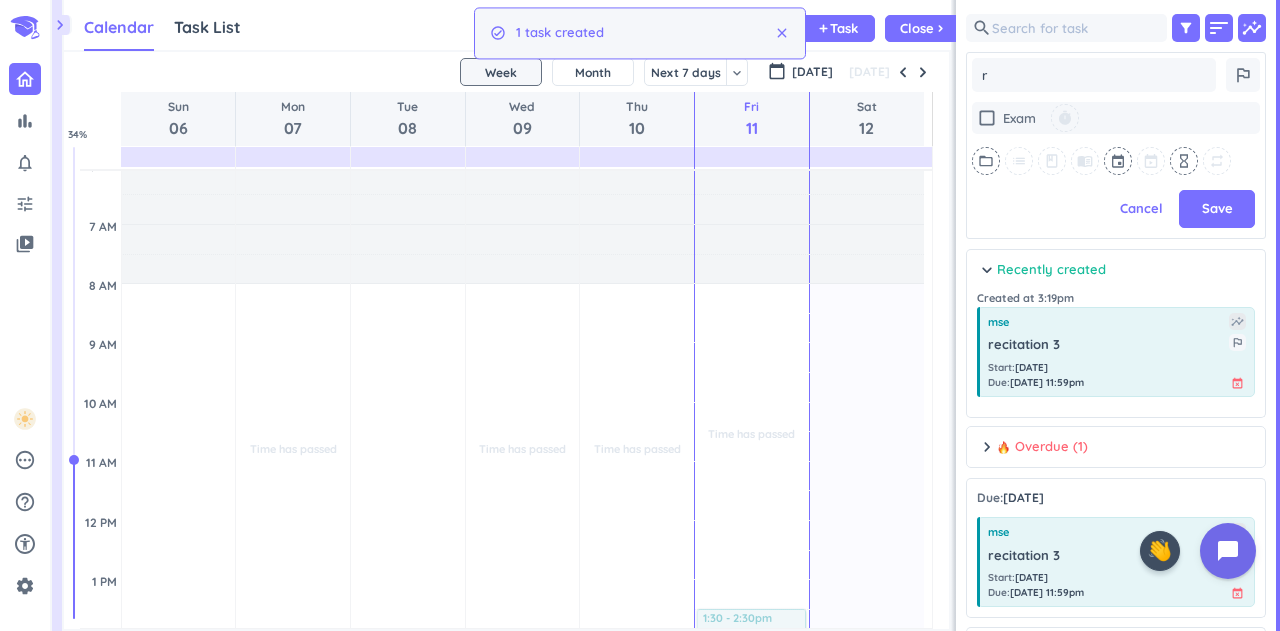type on "x" 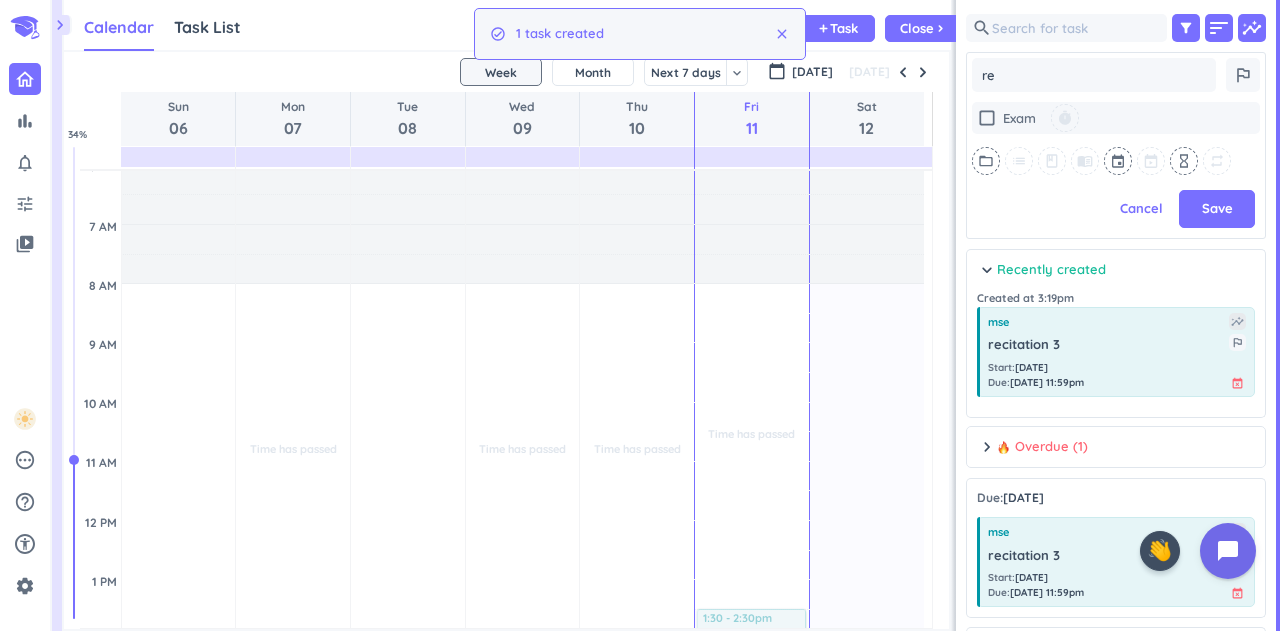 type on "x" 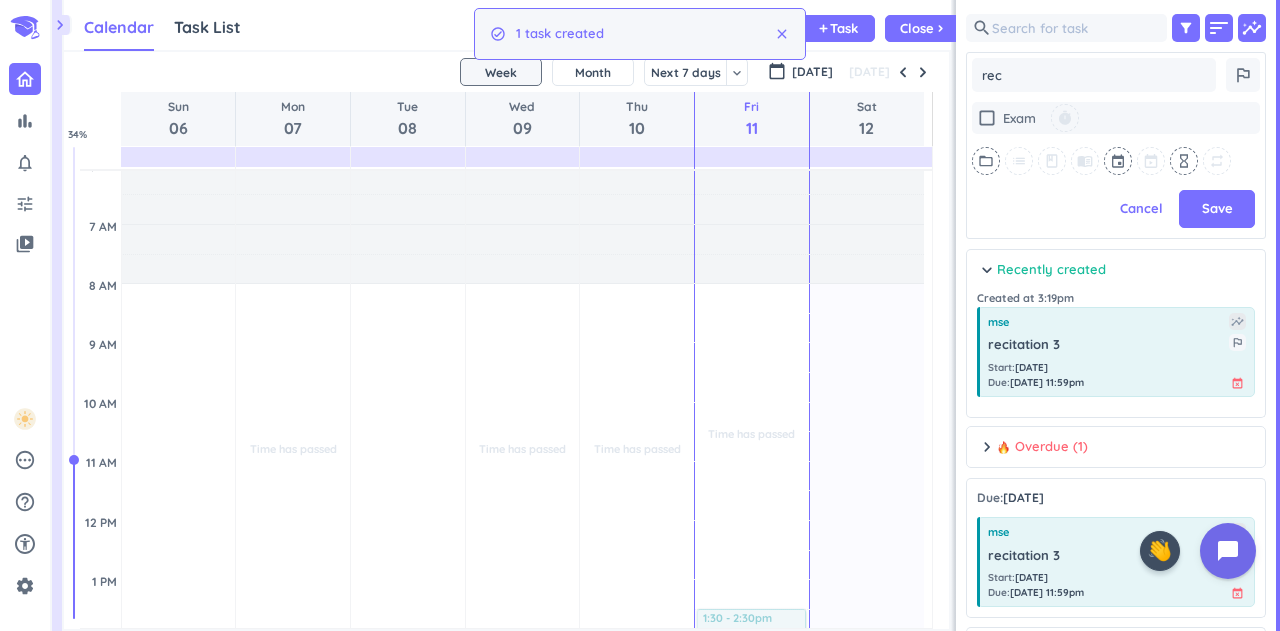 type on "reci" 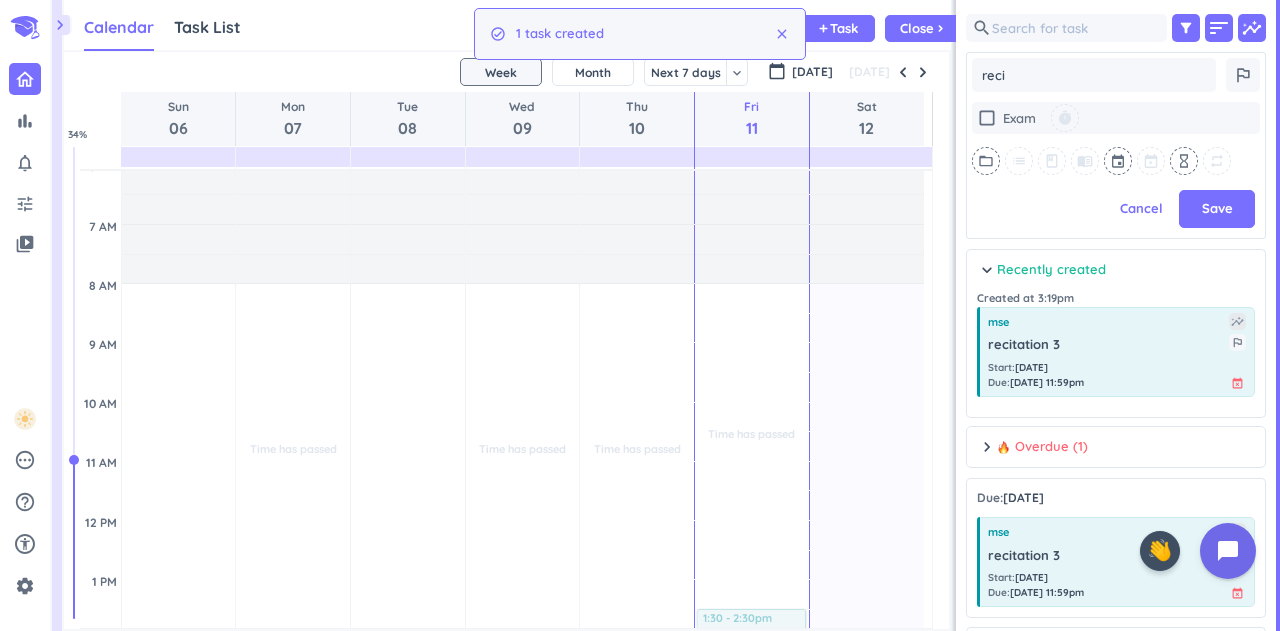 type on "x" 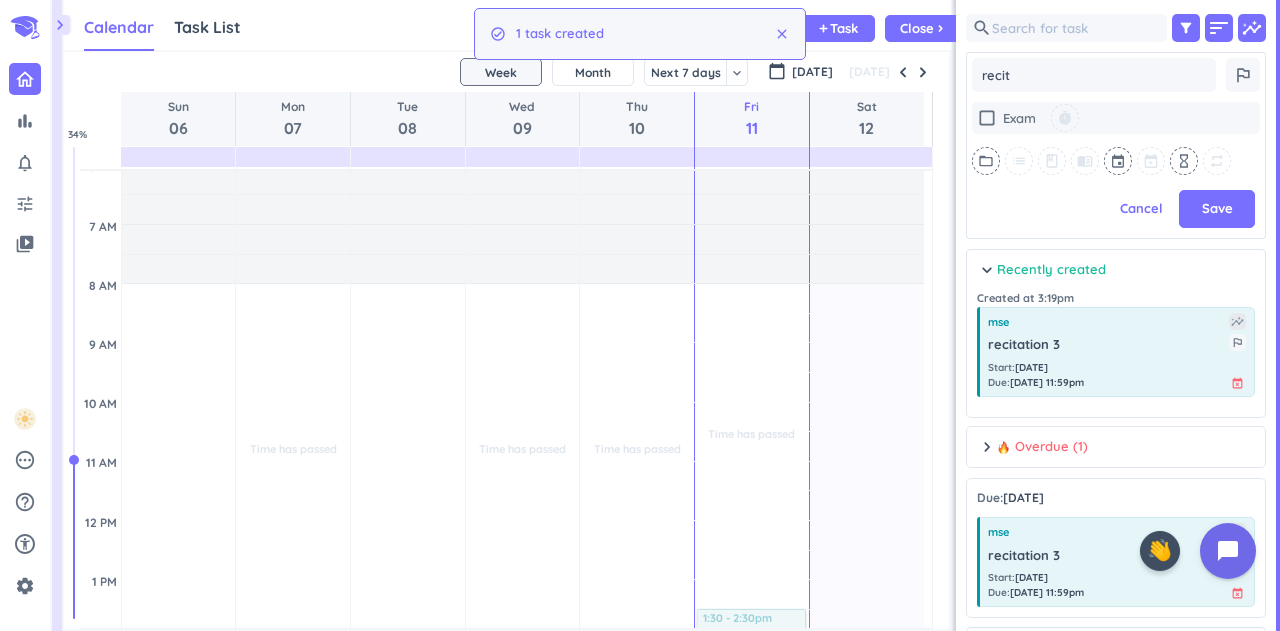type on "x" 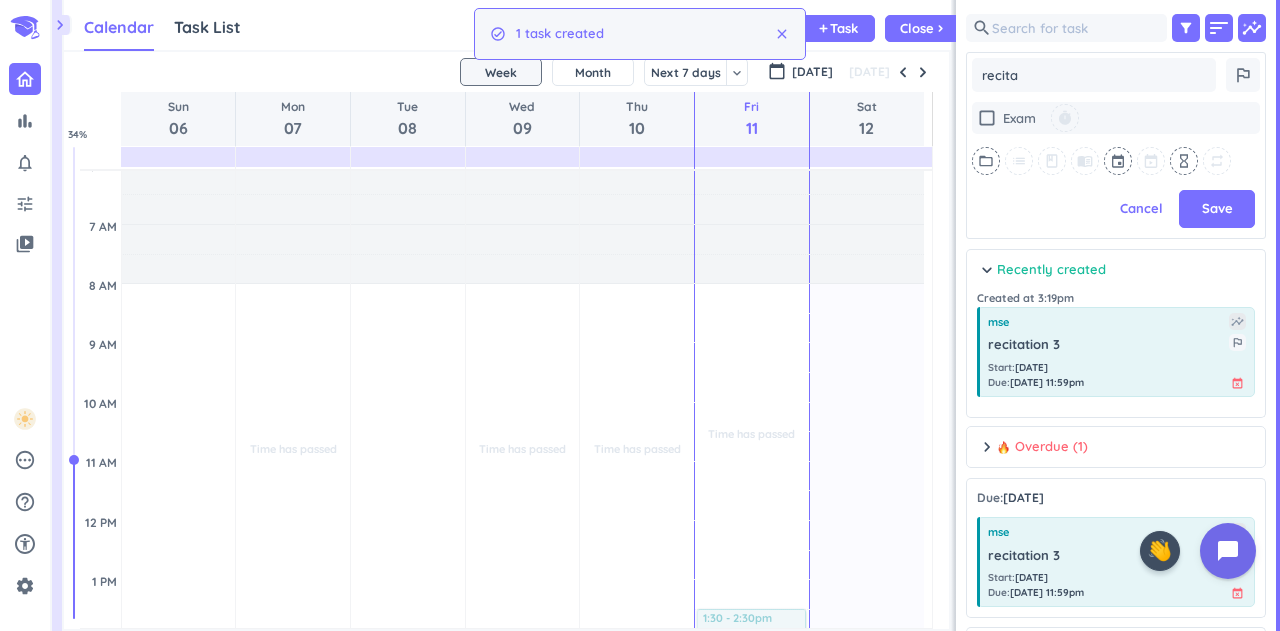 type on "x" 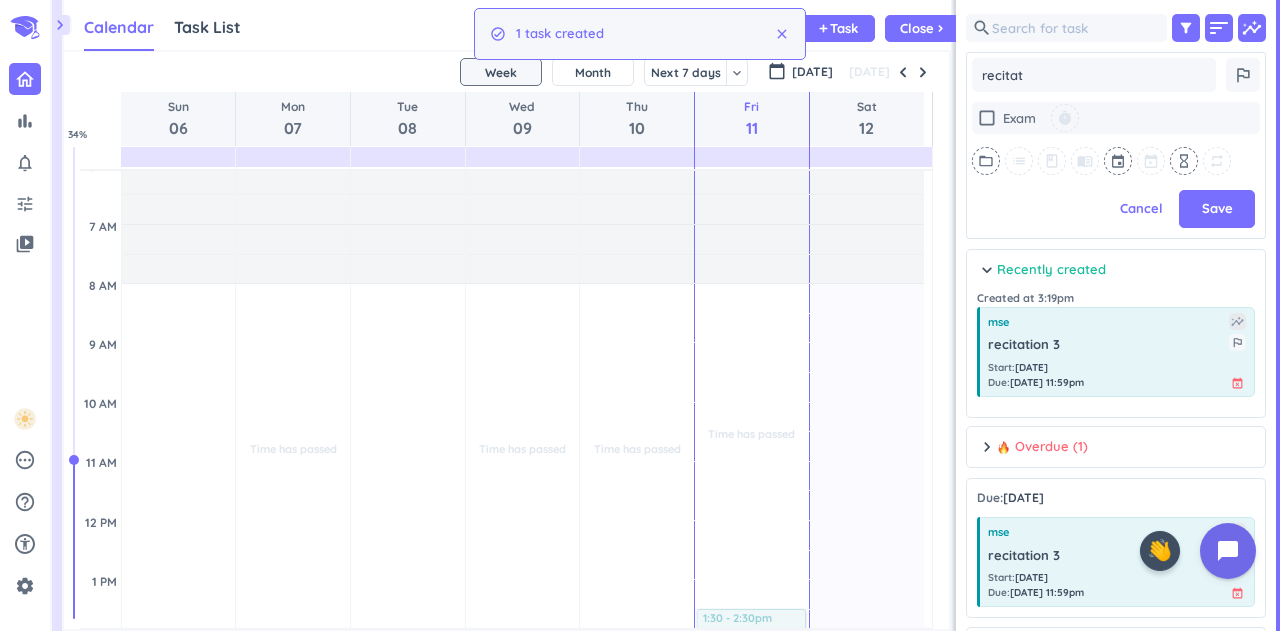type on "x" 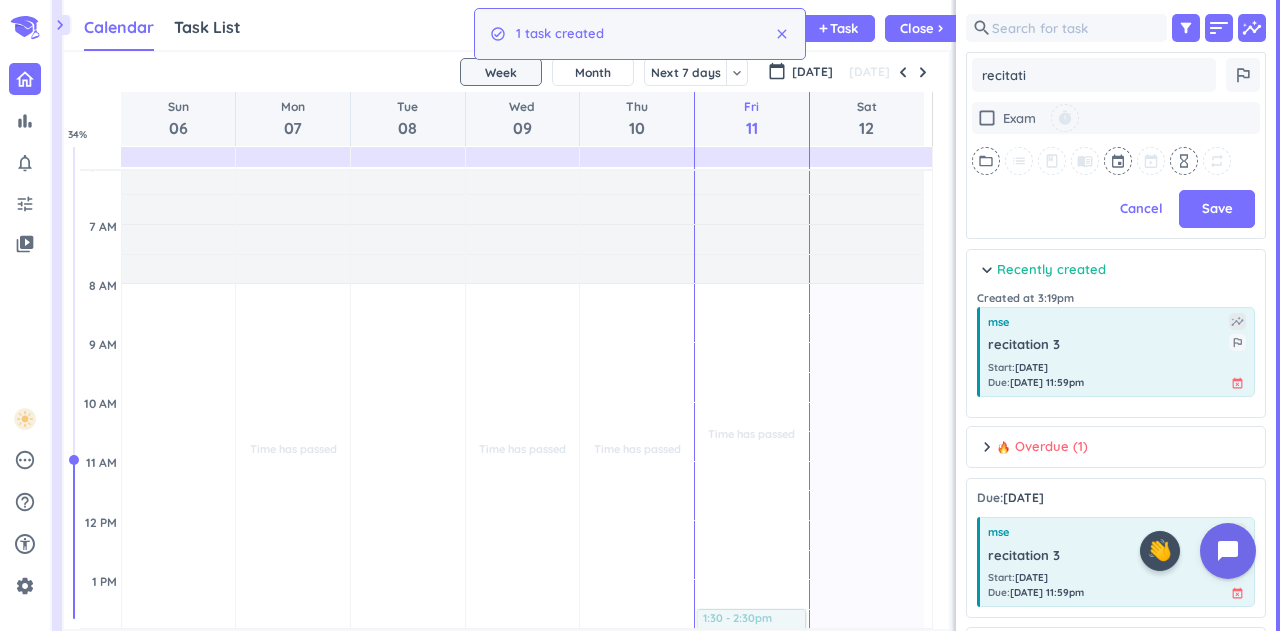type on "recitatio" 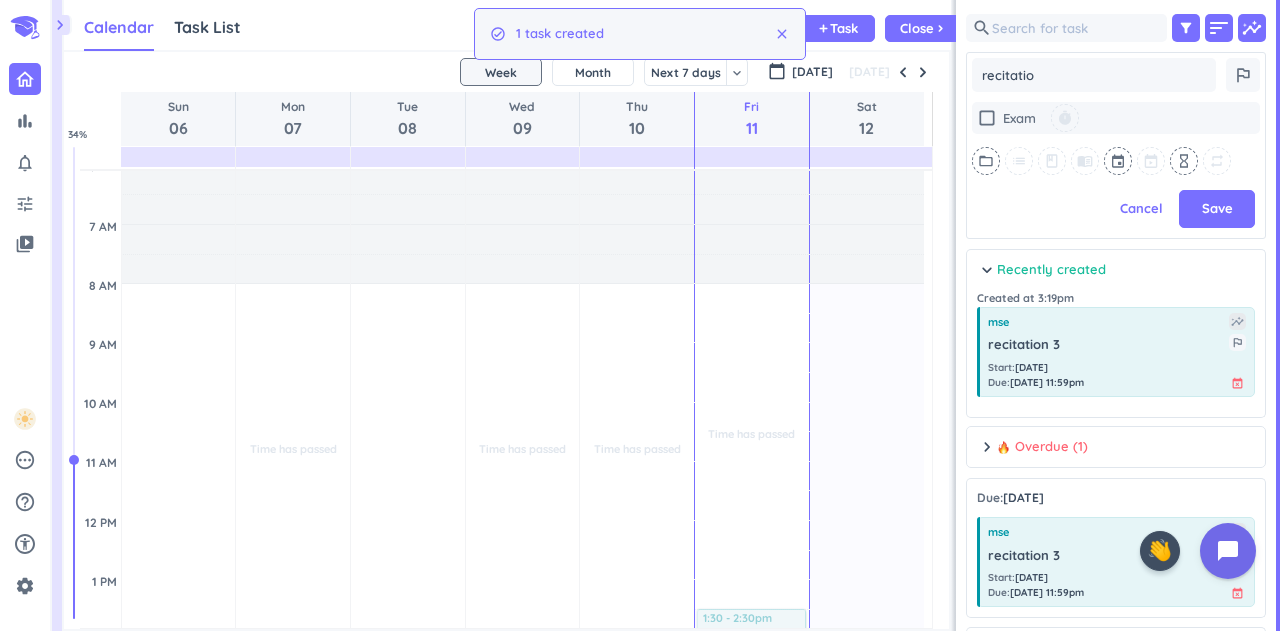 type on "x" 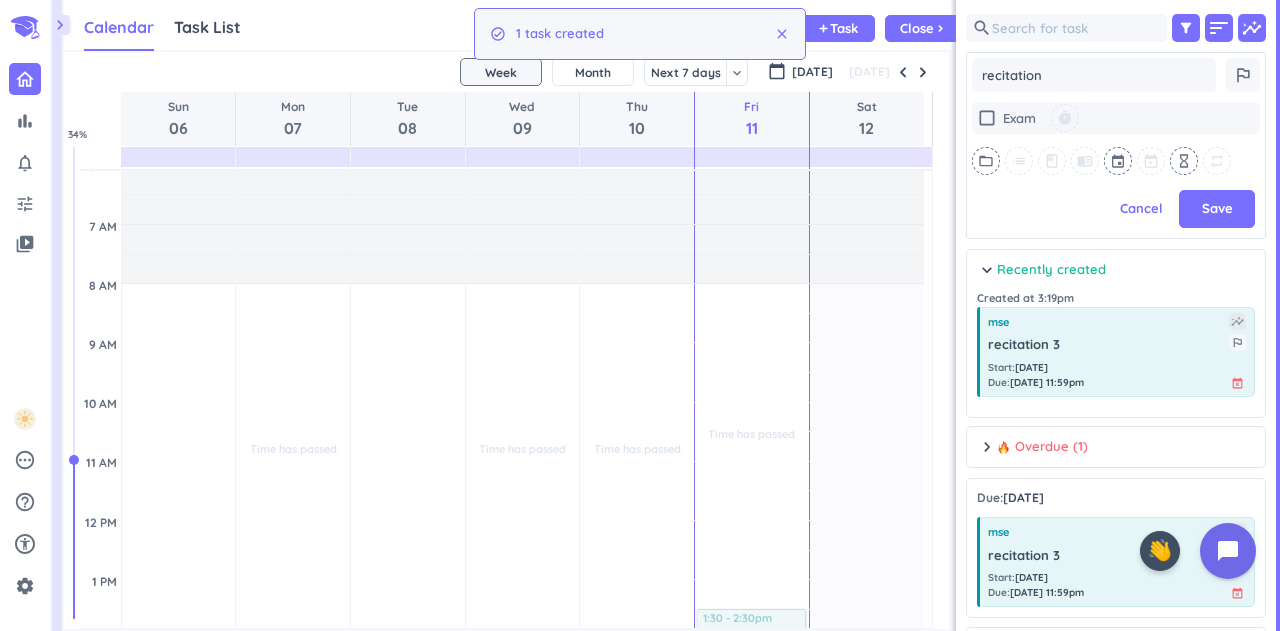type on "x" 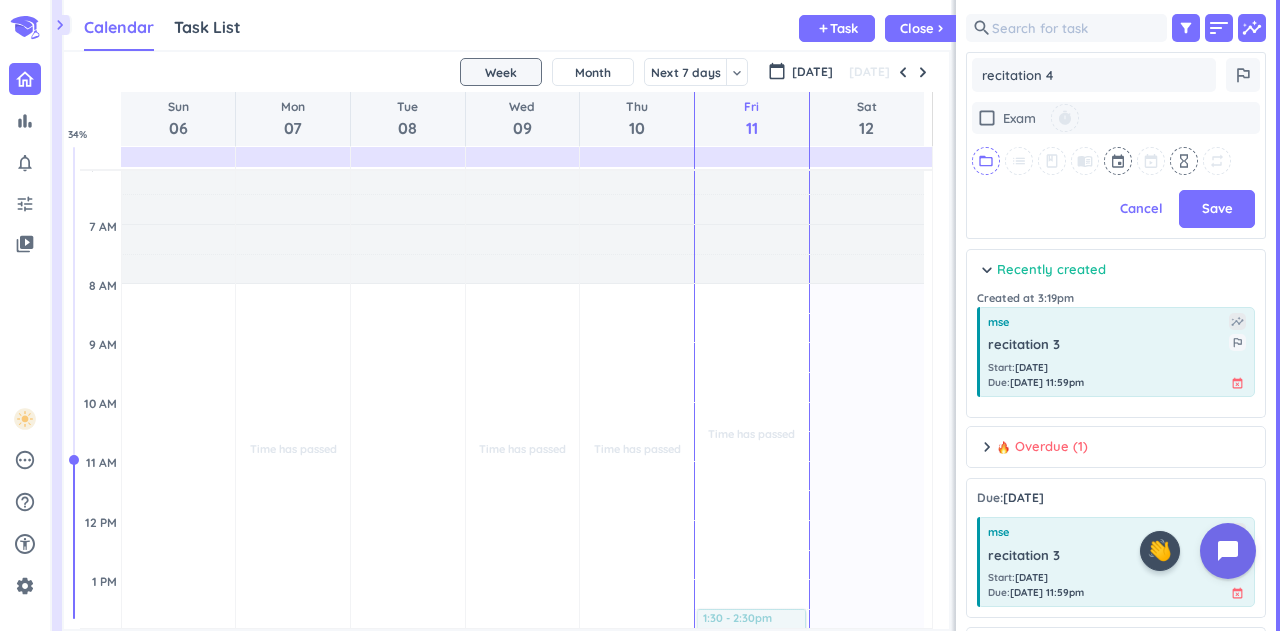 type on "recitation 4" 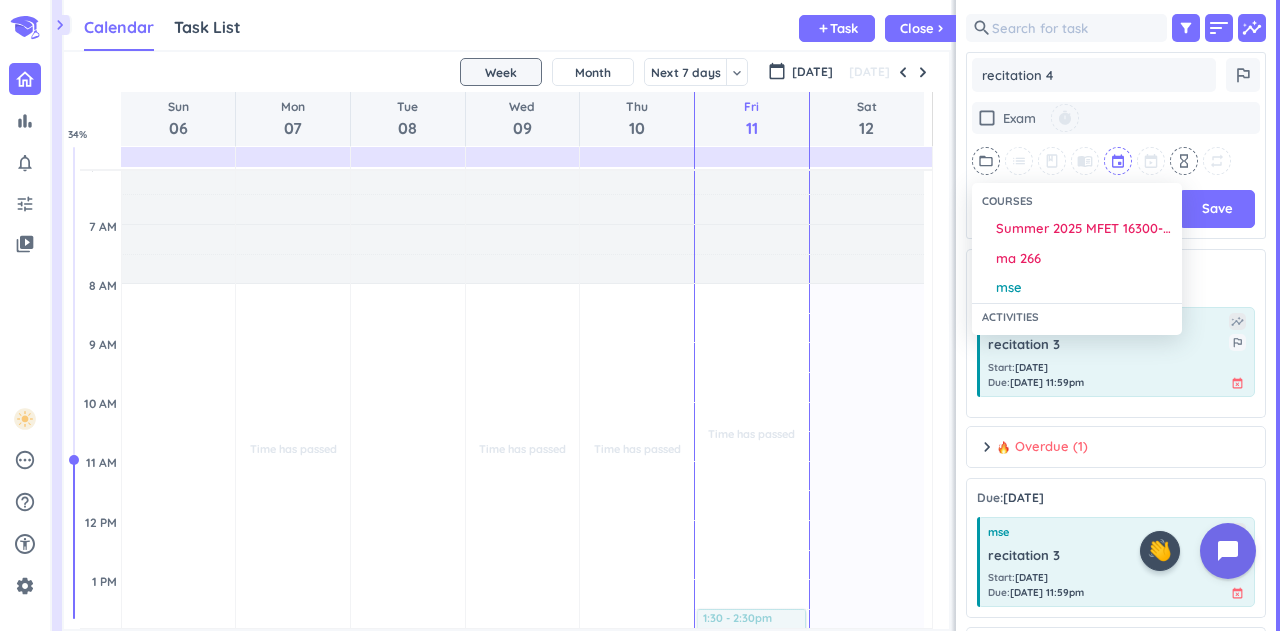 click on "mse" at bounding box center [1077, 288] 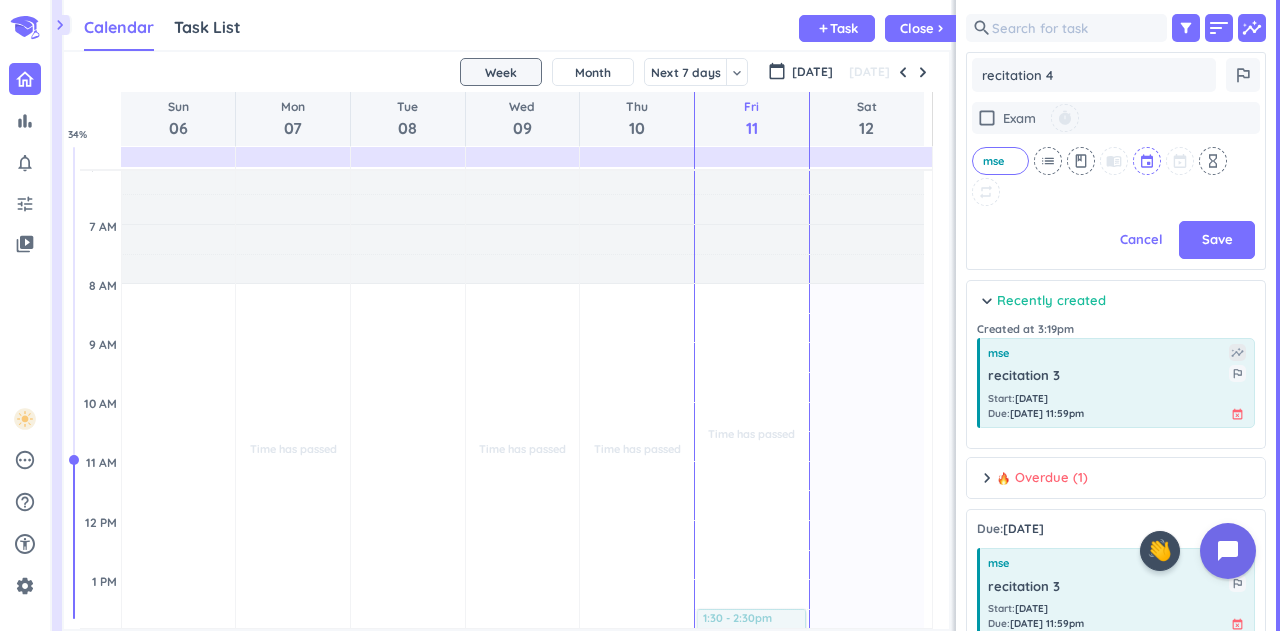 scroll, scrollTop: 344, scrollLeft: 292, axis: both 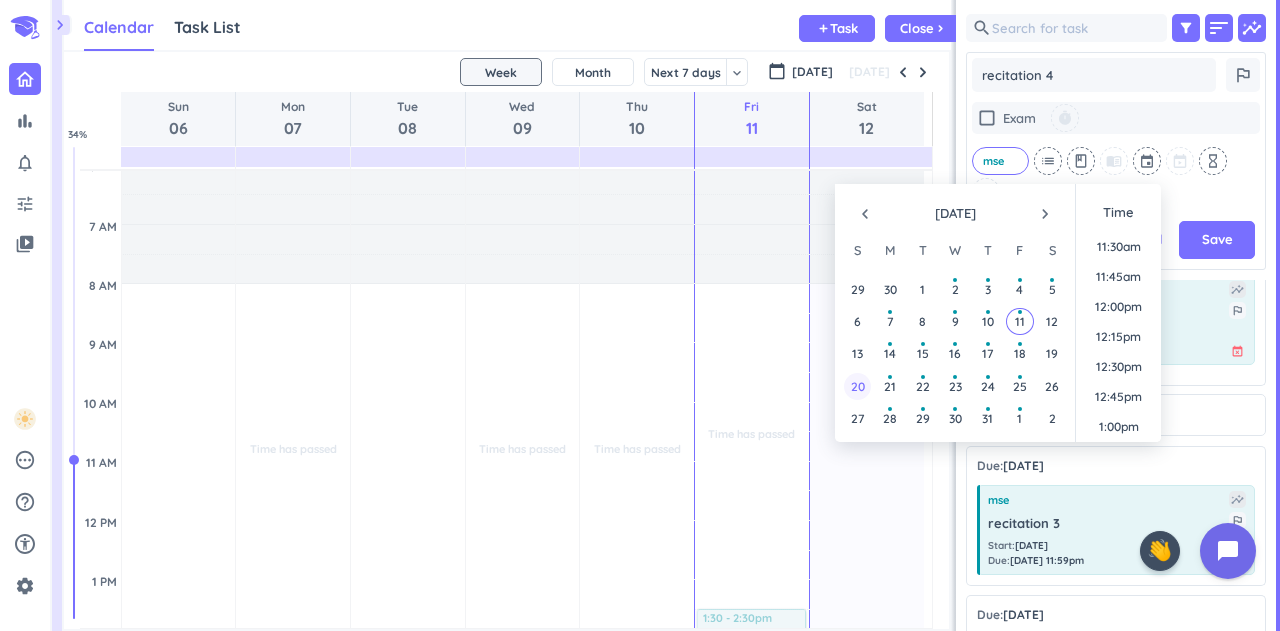 click on "20" at bounding box center (857, 386) 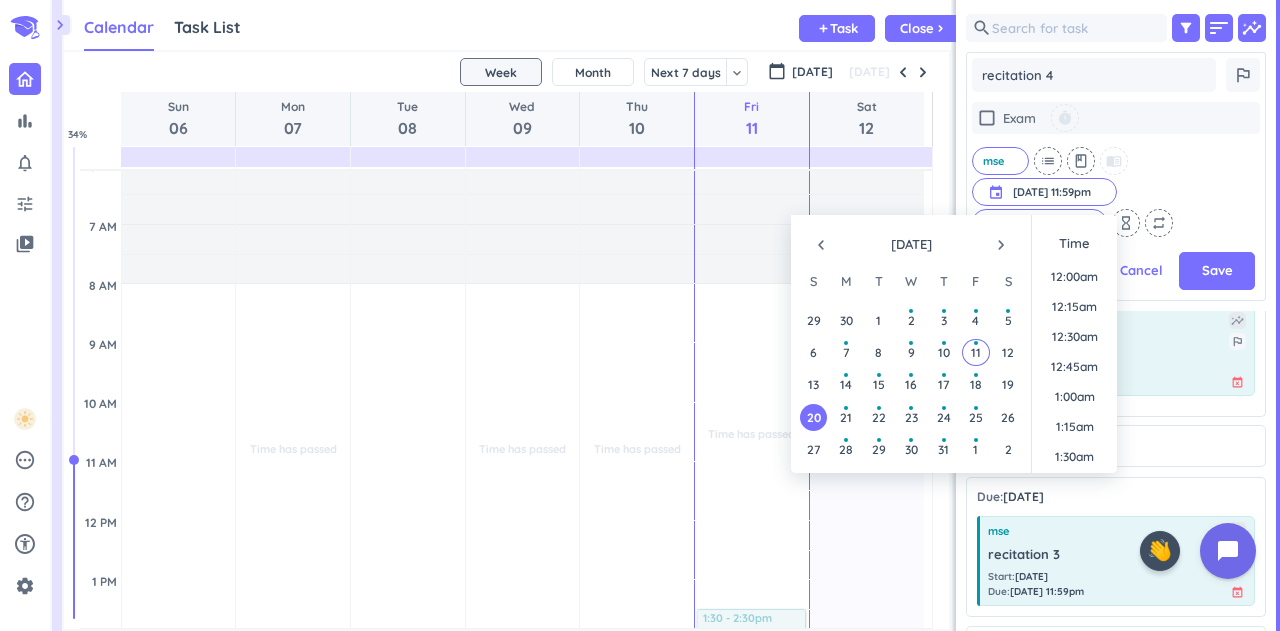 scroll, scrollTop: 313, scrollLeft: 292, axis: both 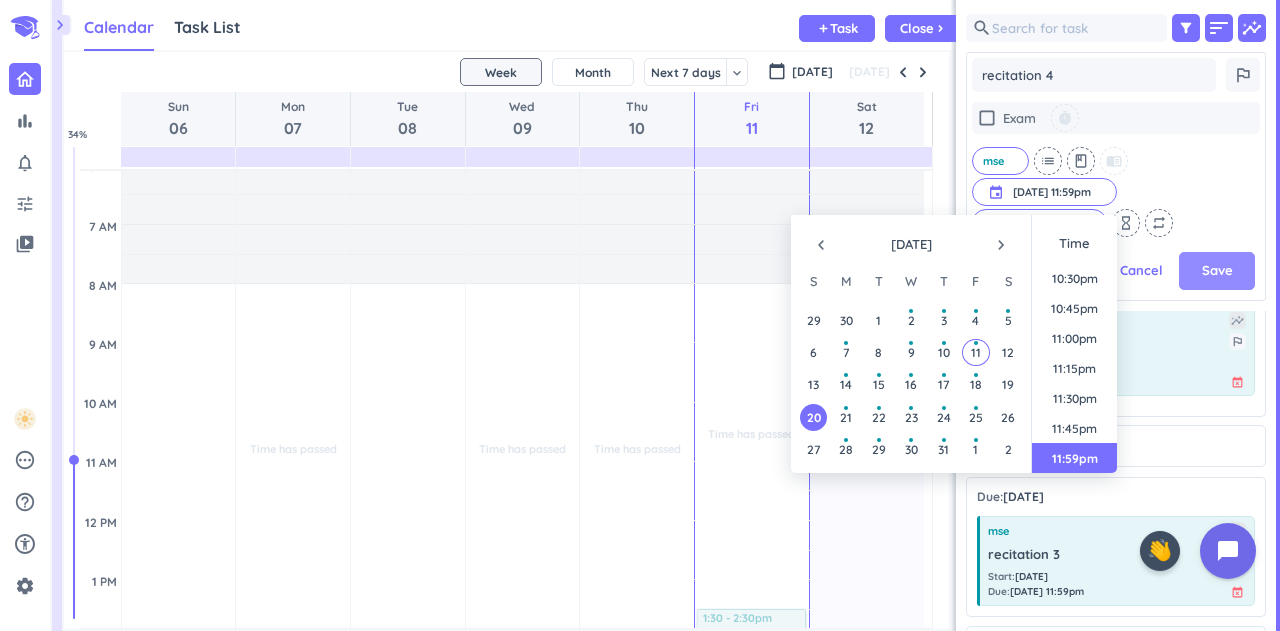 click on "Save" at bounding box center [1217, 271] 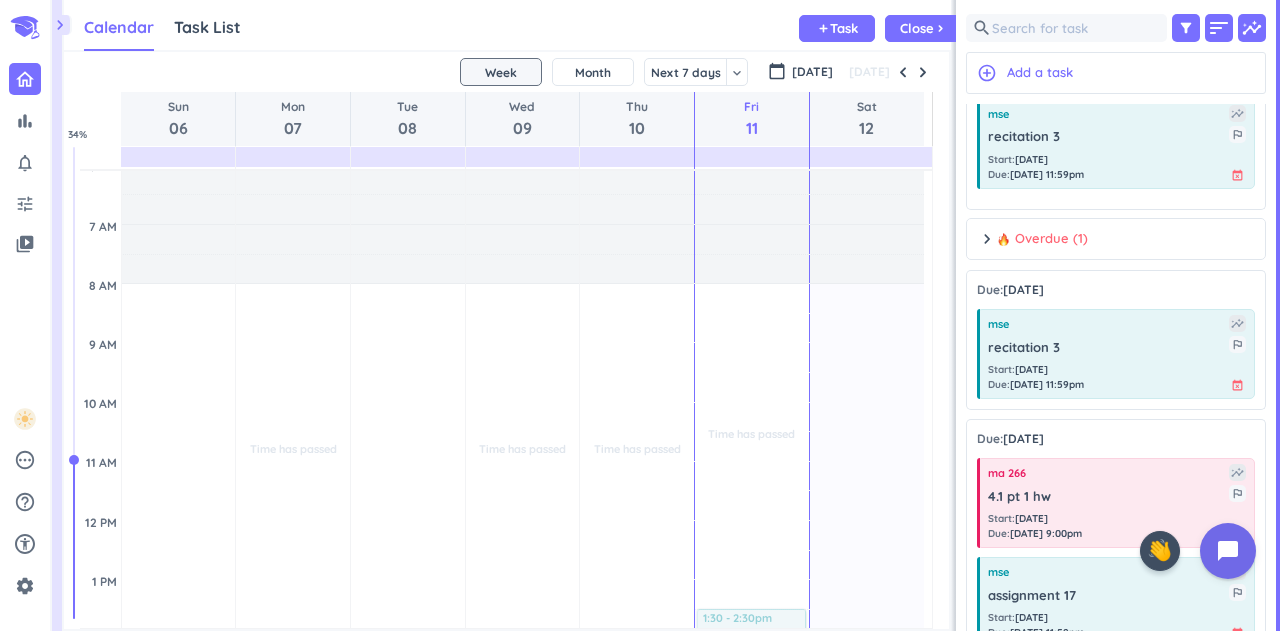 scroll, scrollTop: 8, scrollLeft: 8, axis: both 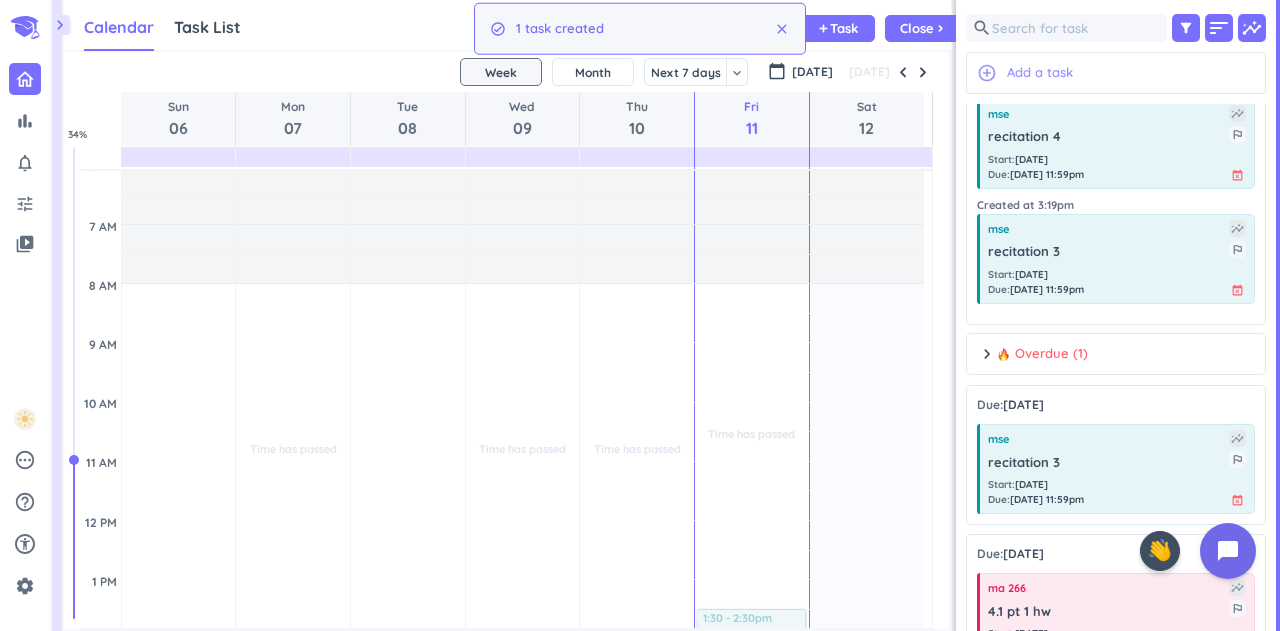 click on "Add a task" at bounding box center (1040, 73) 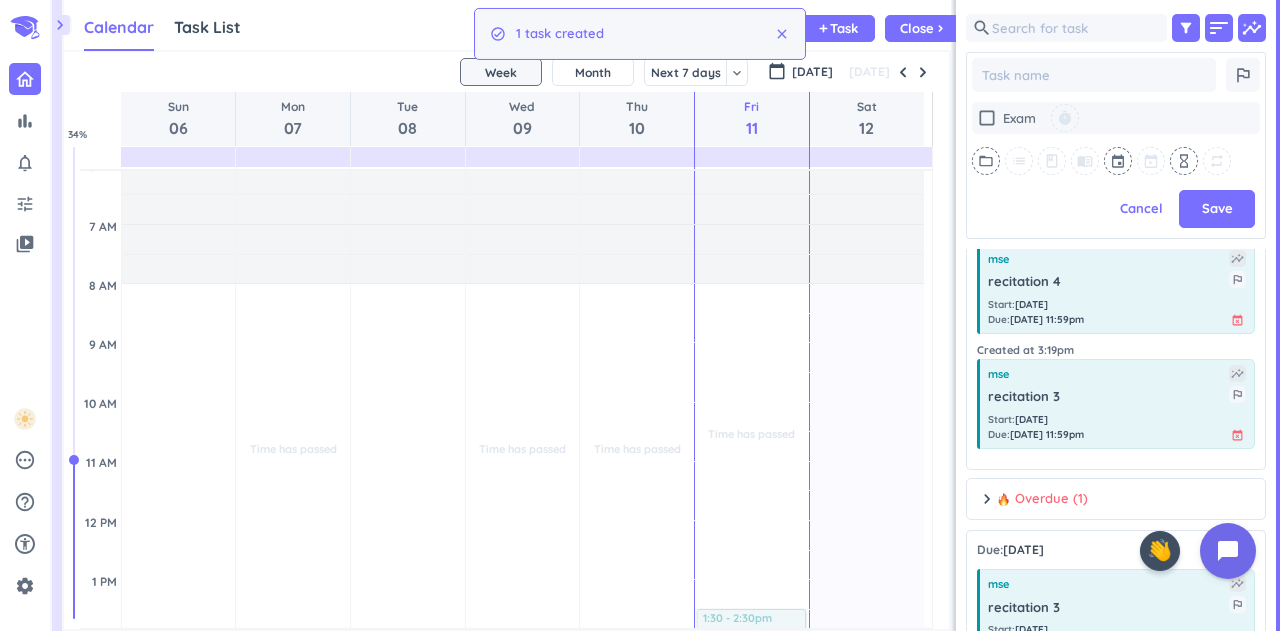 scroll 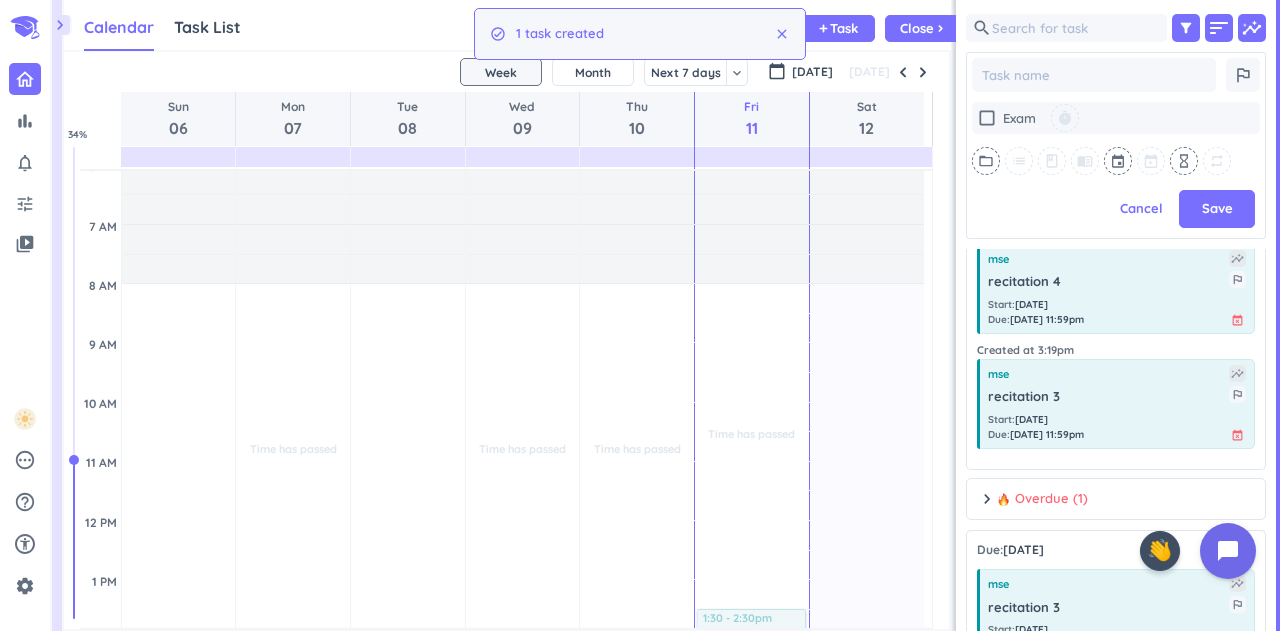 type on "x" 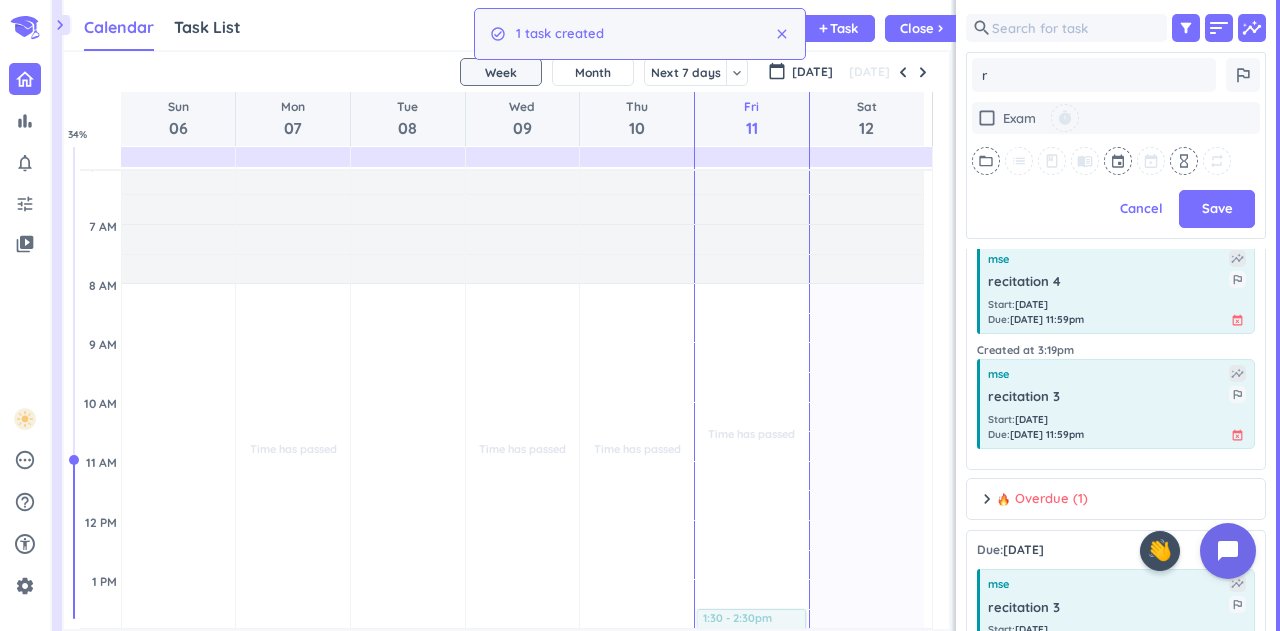 type on "x" 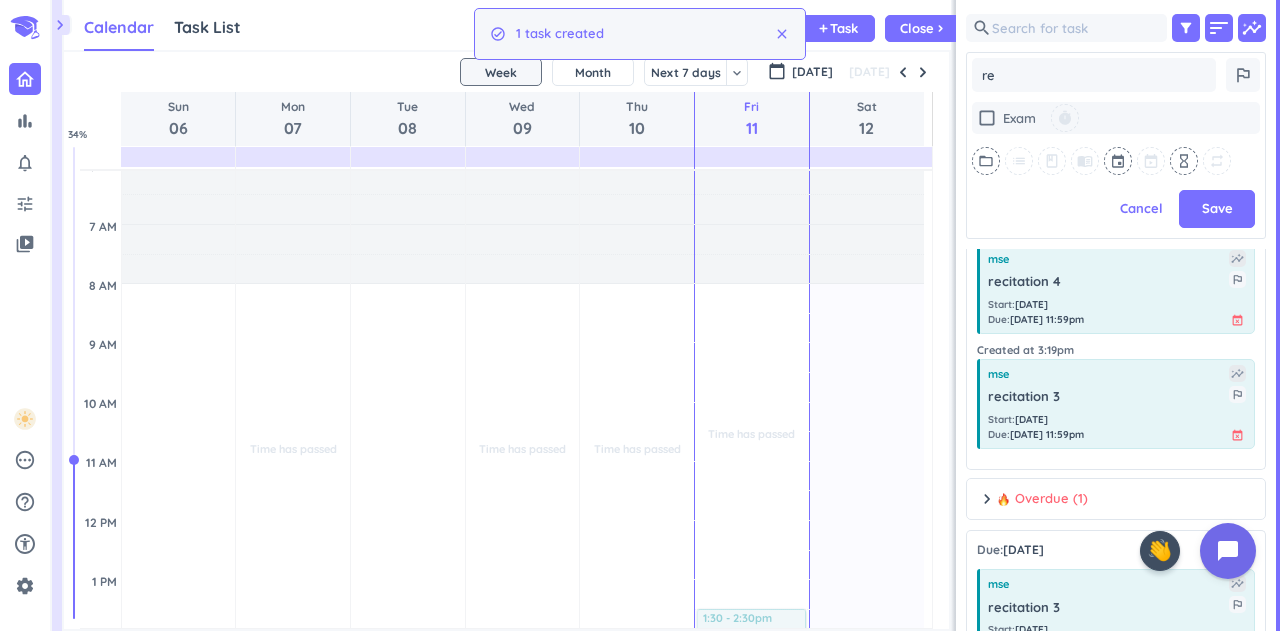 type on "x" 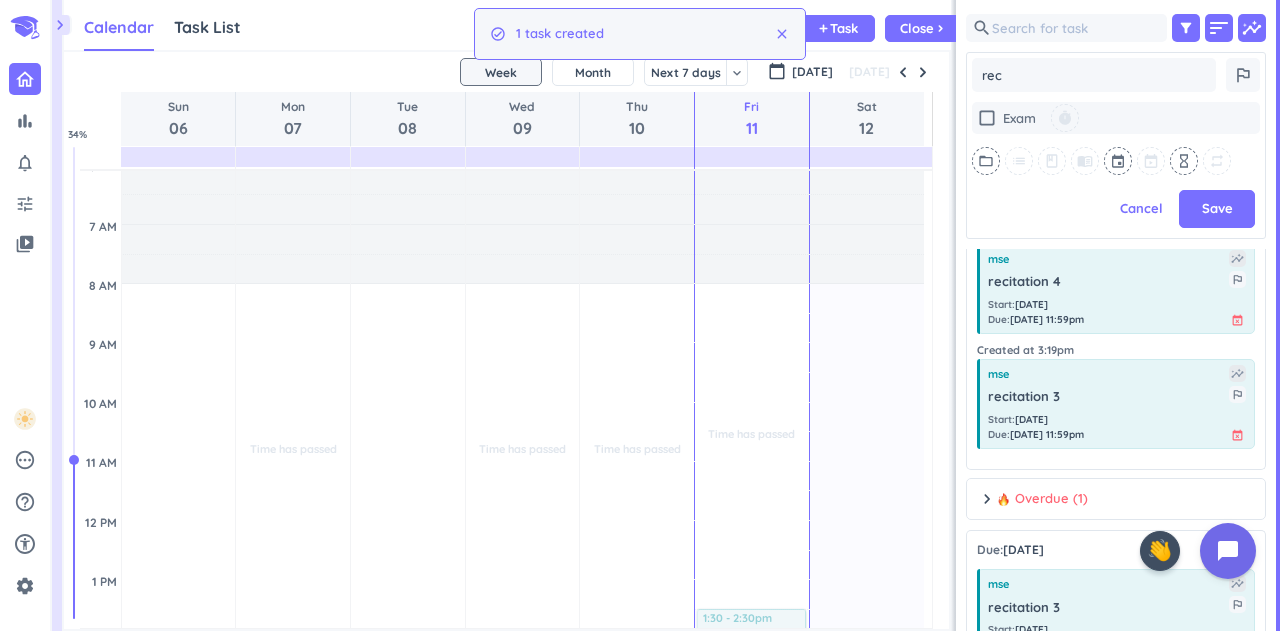 type on "x" 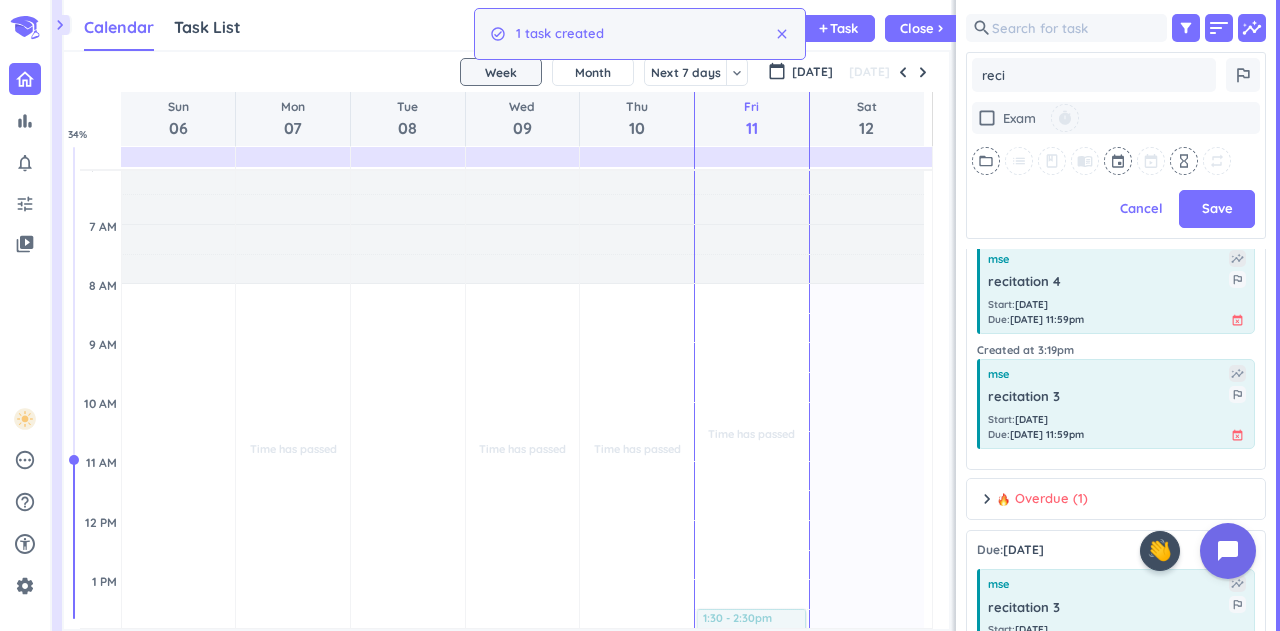 type on "x" 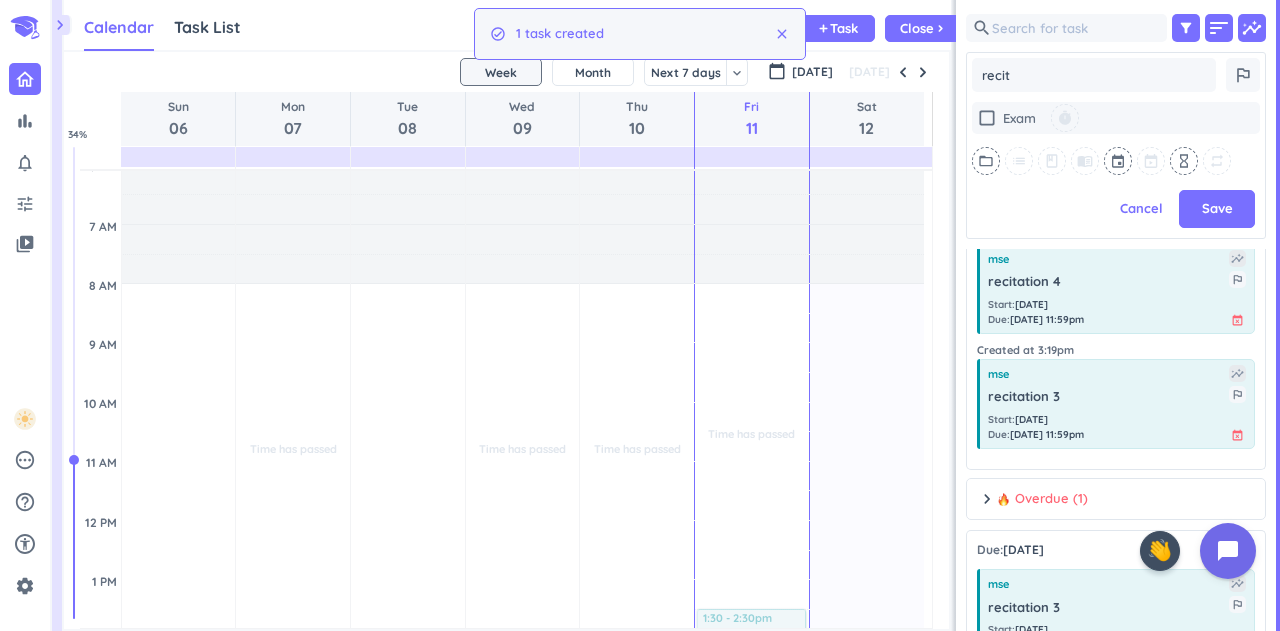 type on "recita" 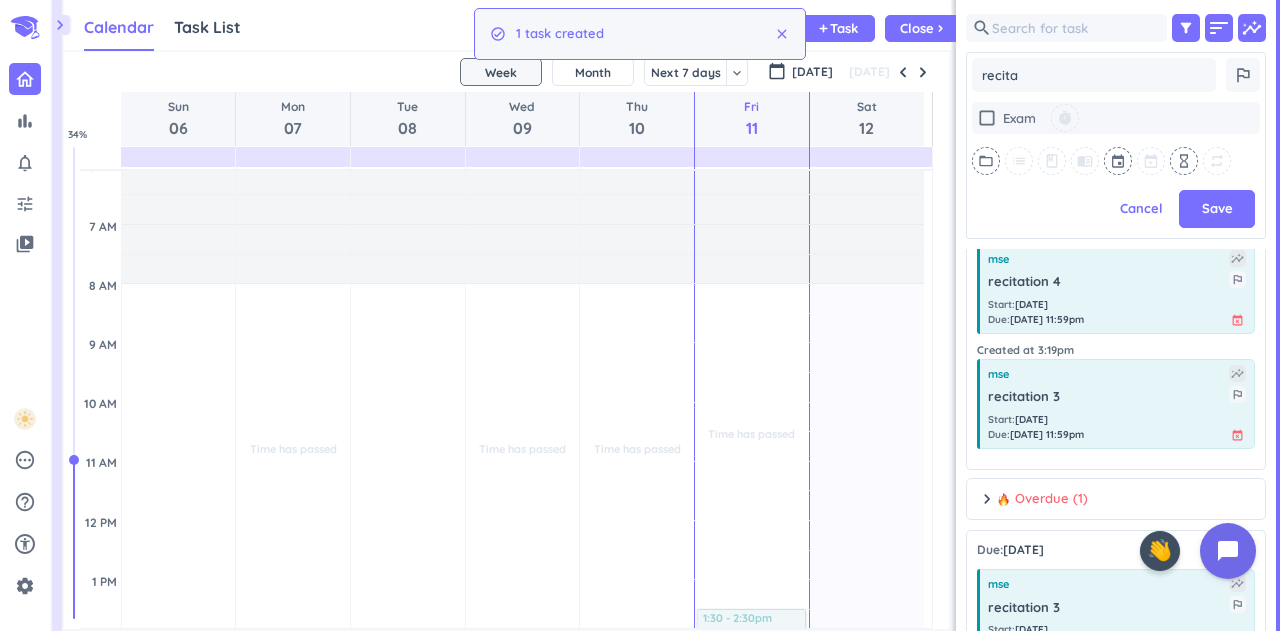 type on "x" 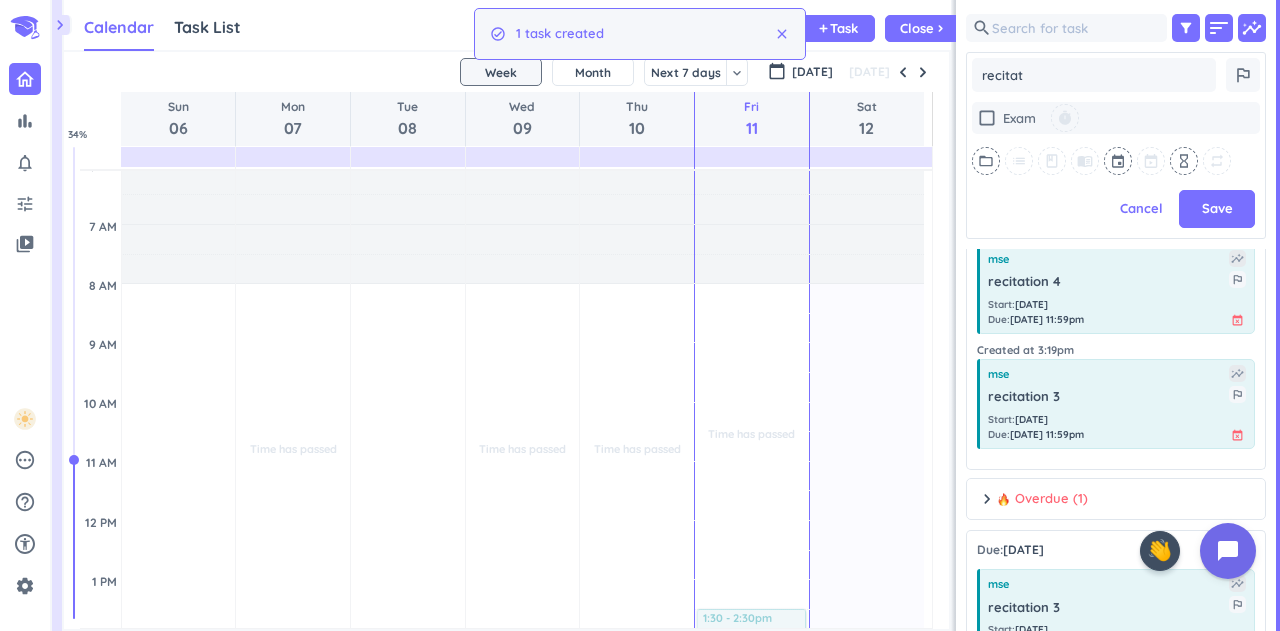 type on "x" 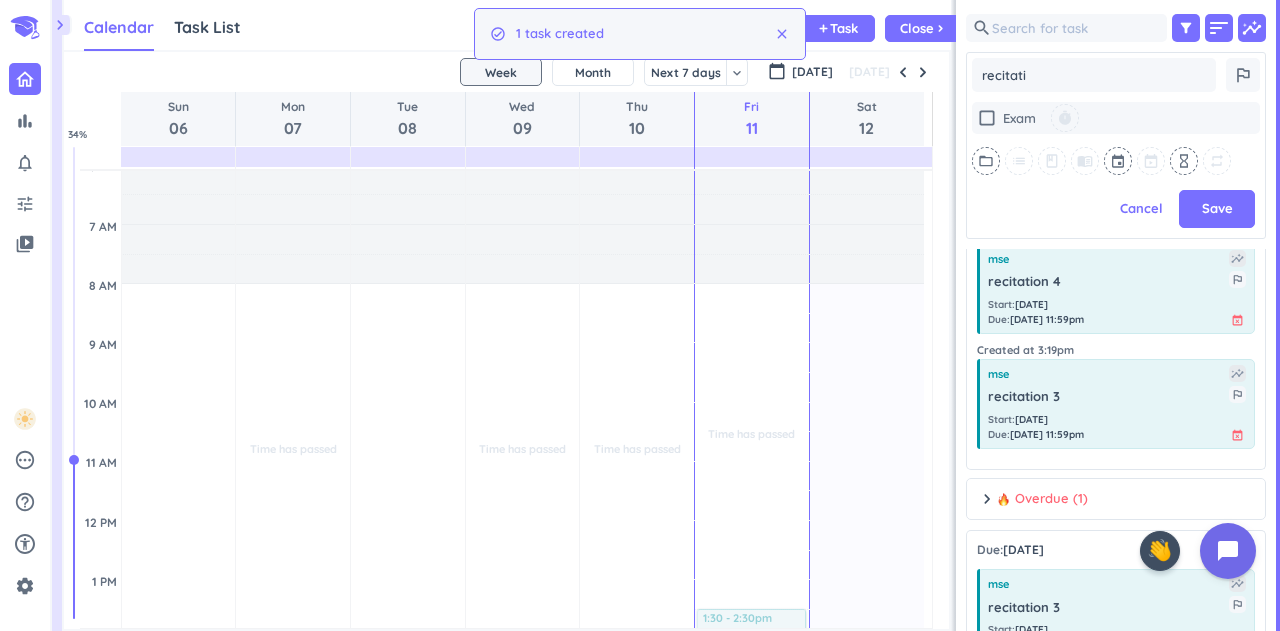 type on "x" 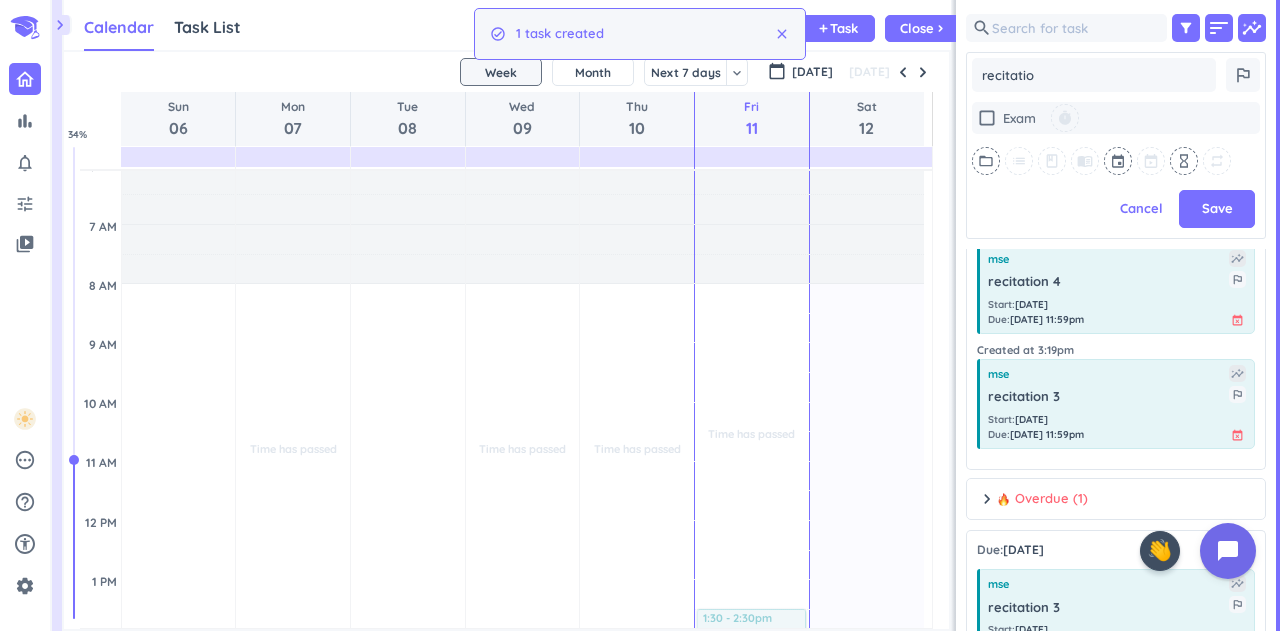 type on "x" 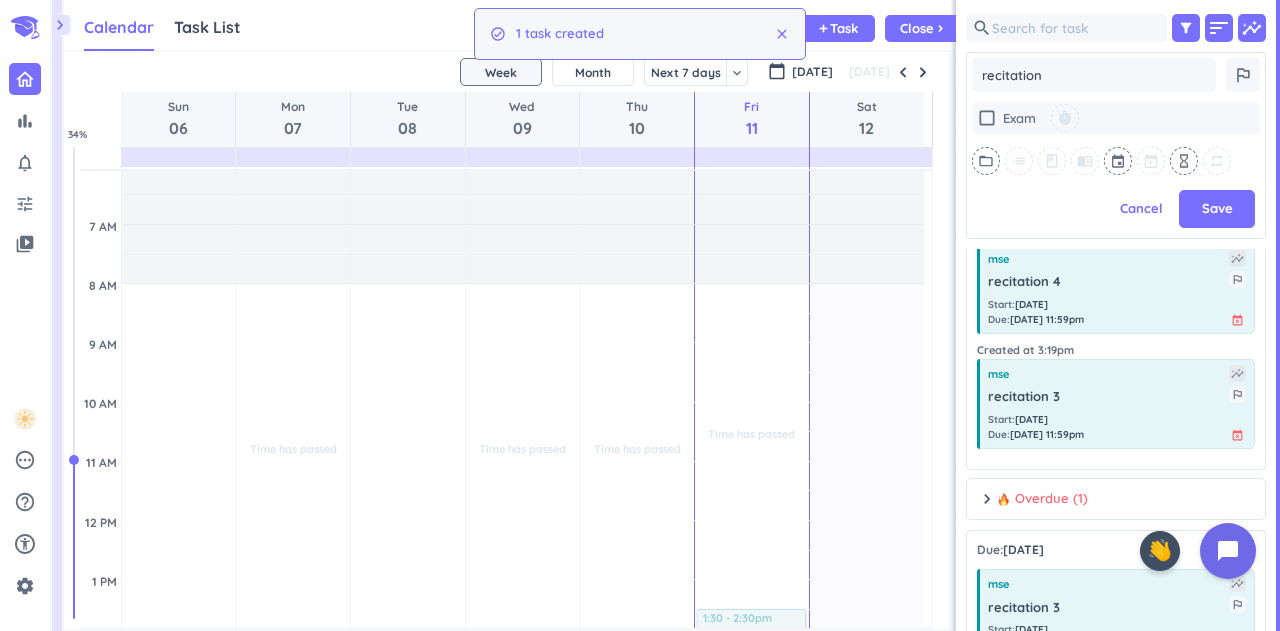 type on "x" 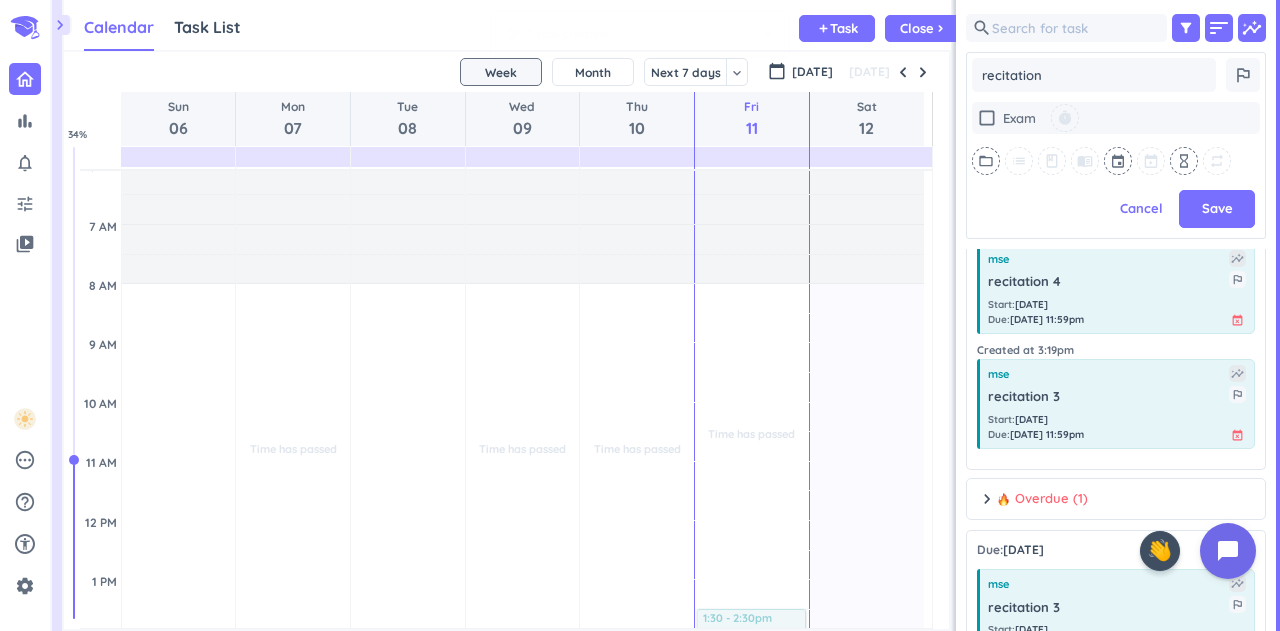 type on "x" 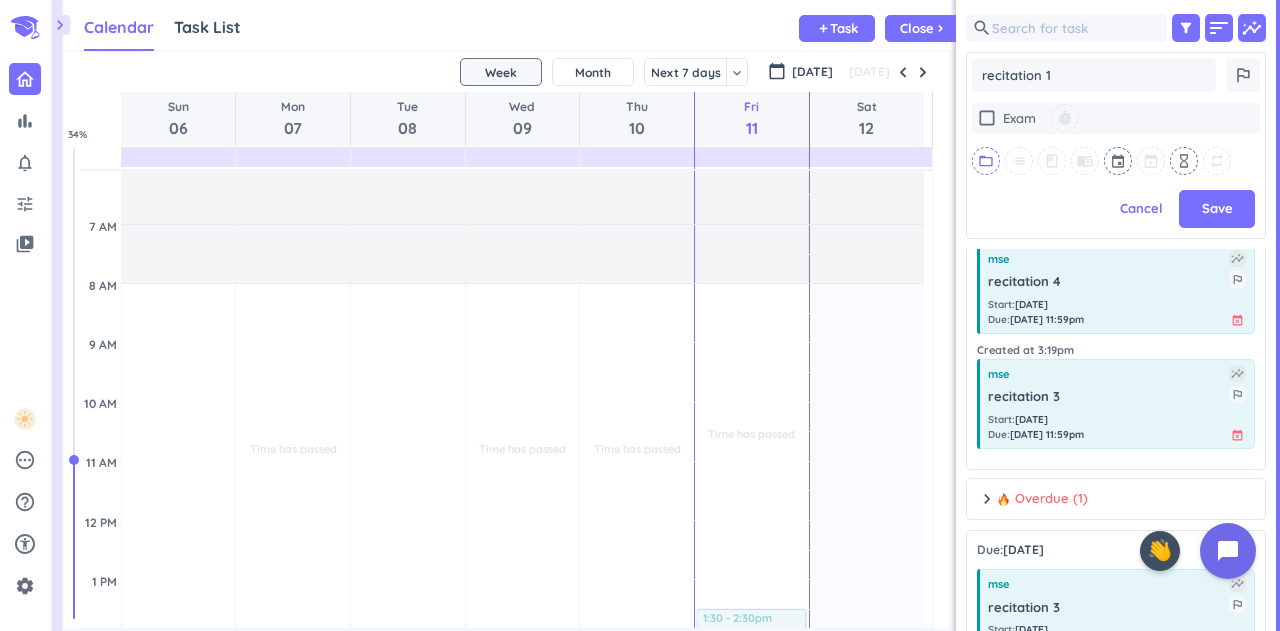 type on "recitation 1" 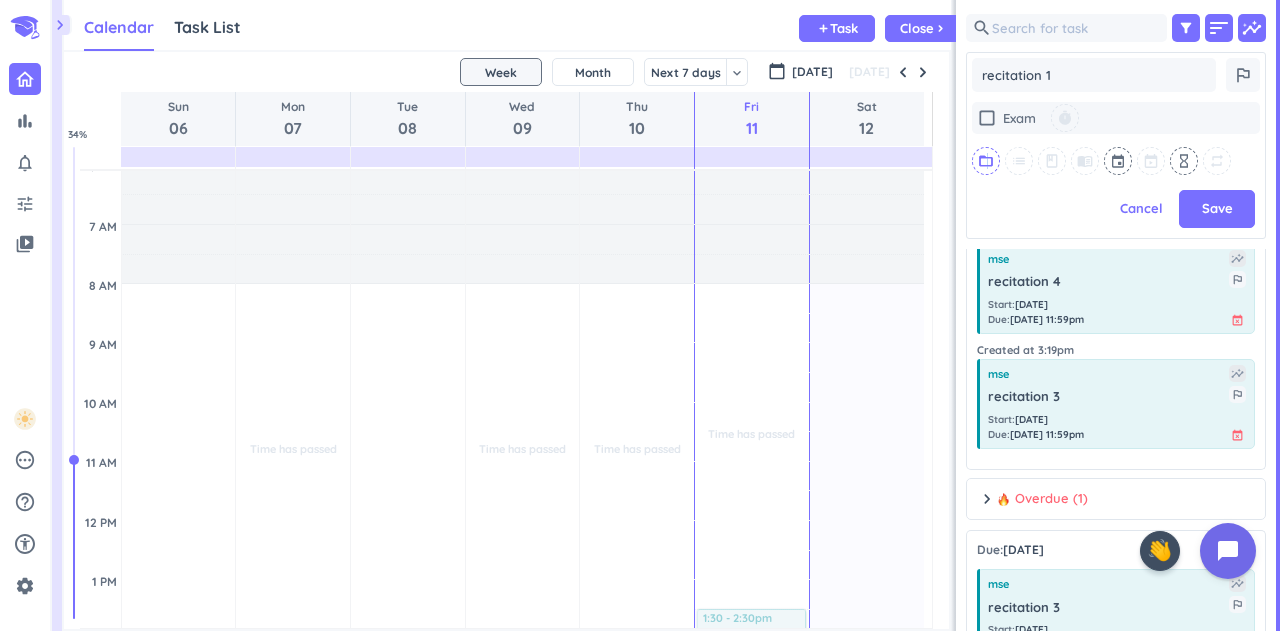 click on "folder_open" at bounding box center [986, 161] 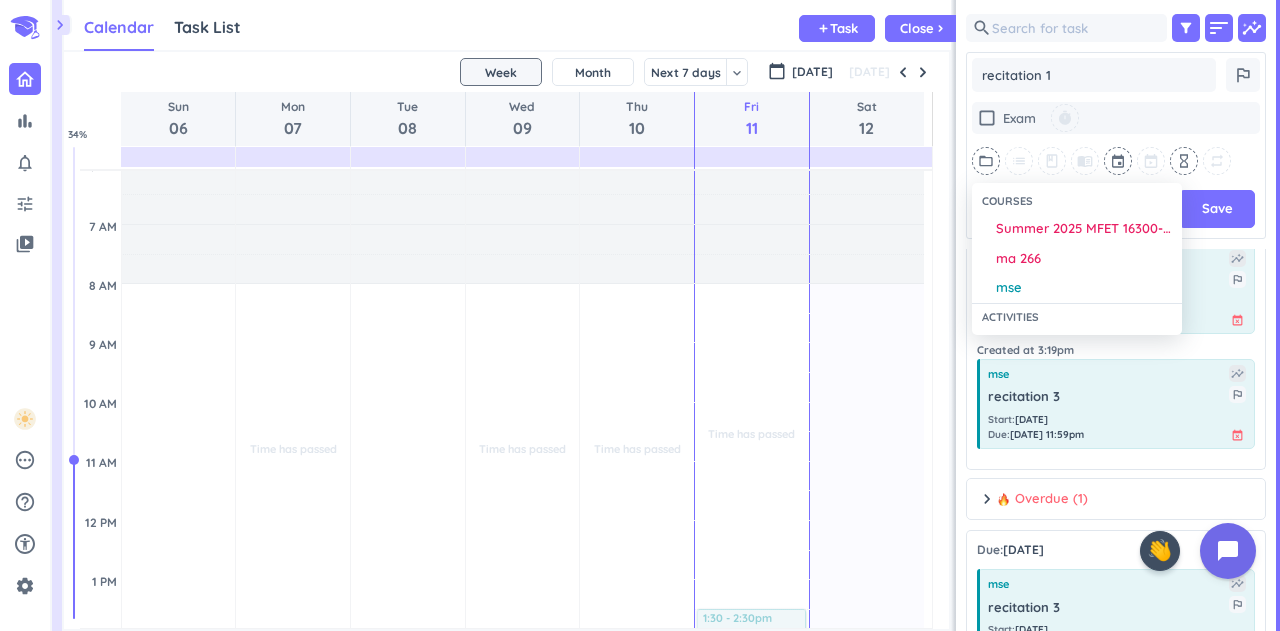 drag, startPoint x: 1011, startPoint y: 283, endPoint x: 1076, endPoint y: 214, distance: 94.79452 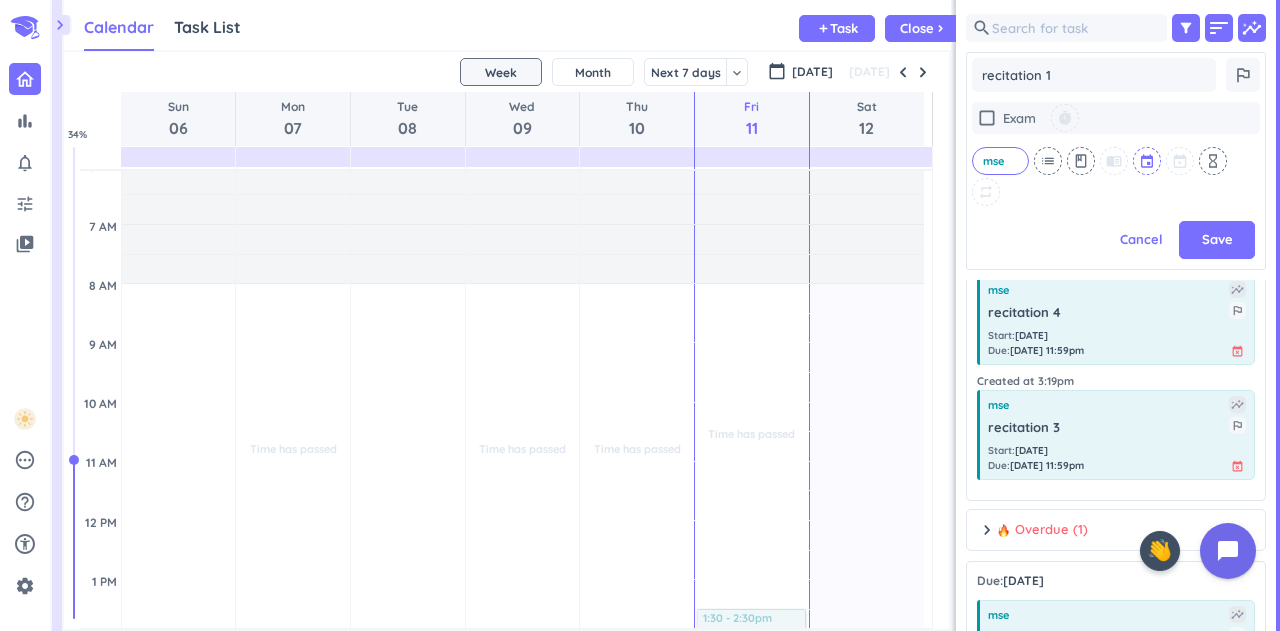 click at bounding box center [1148, 161] 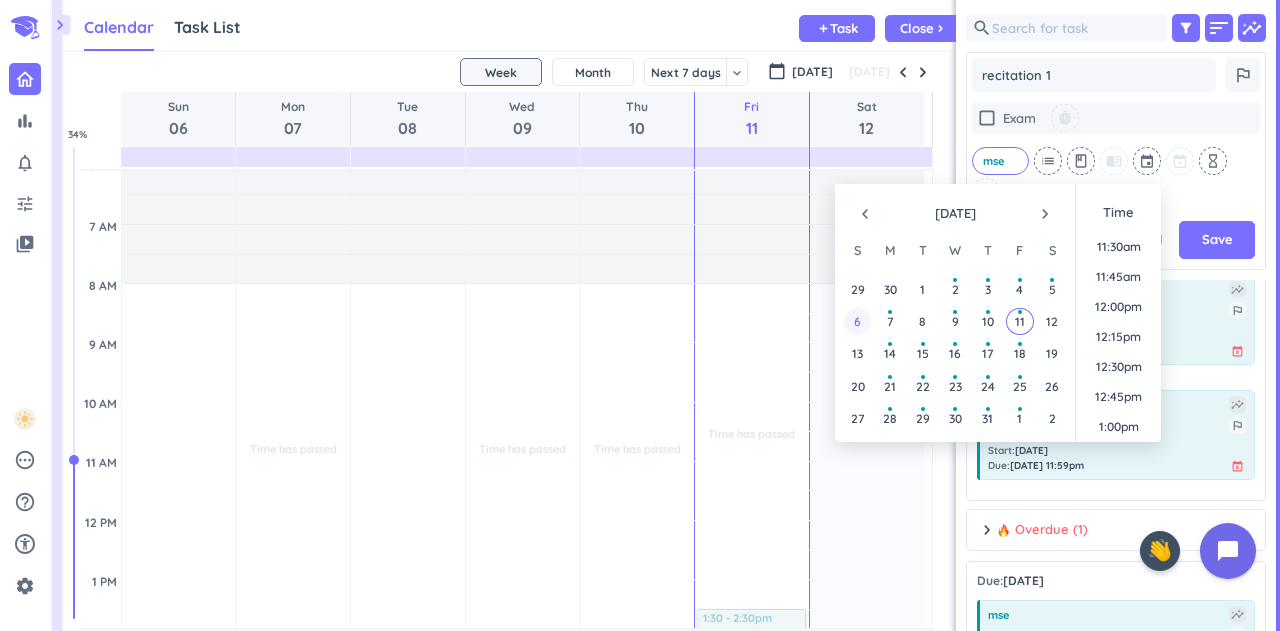 click on "6" at bounding box center (857, 321) 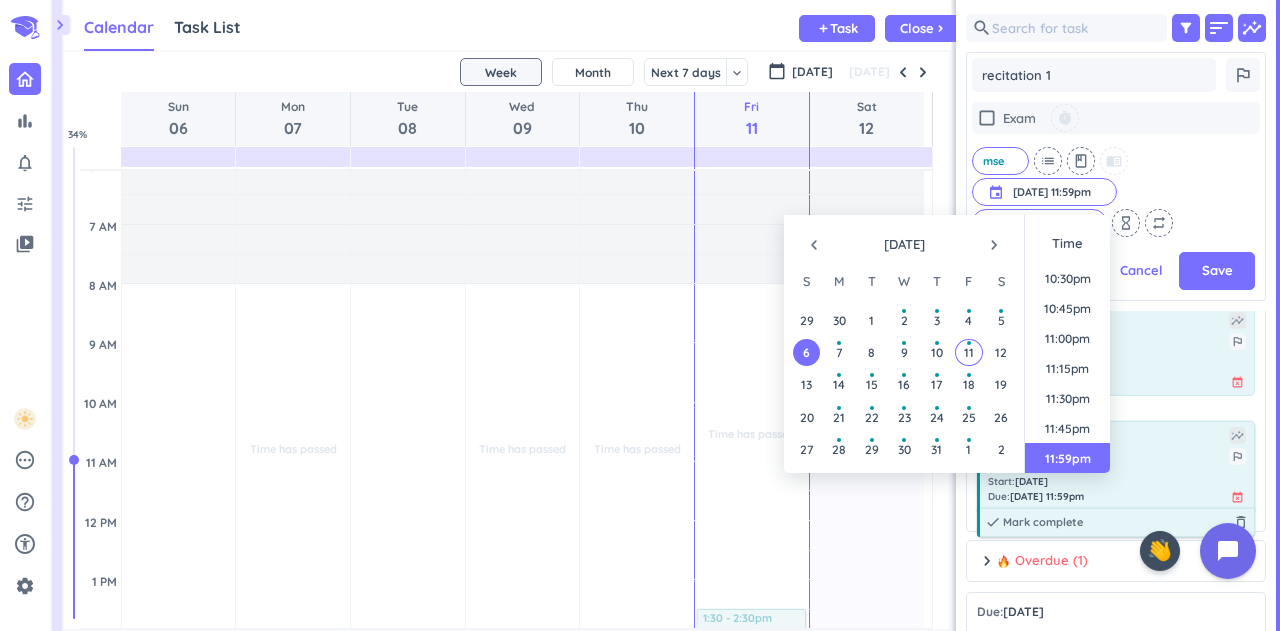 click on "Save" at bounding box center [1217, 271] 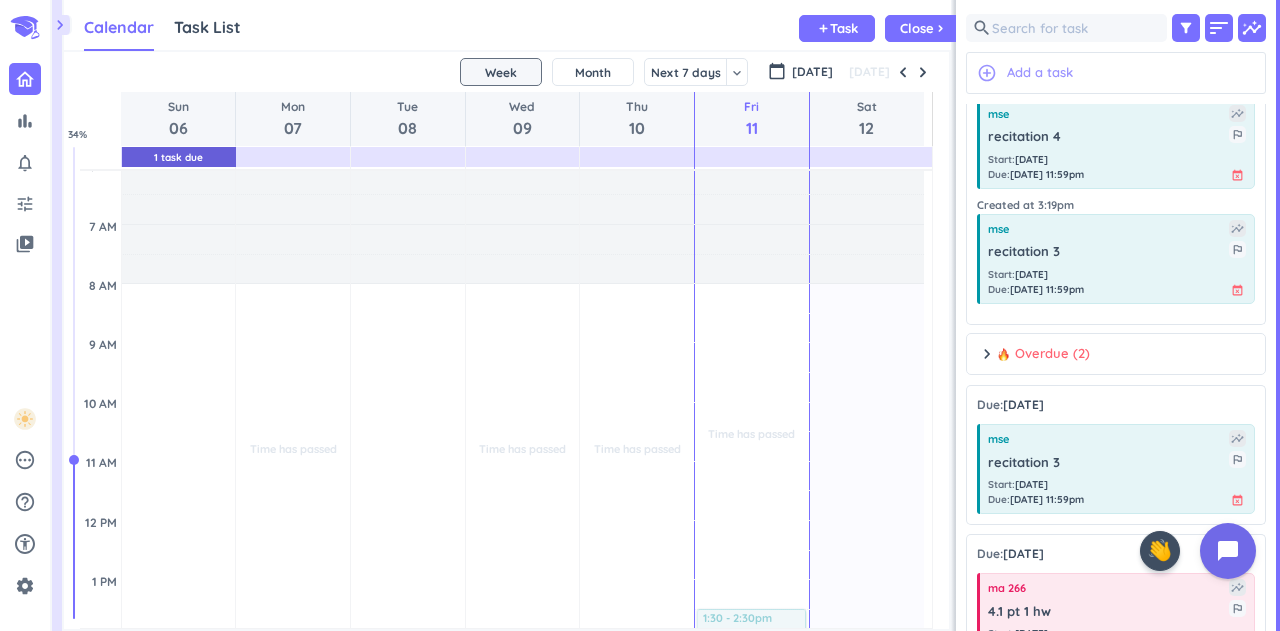 click on "add_circle_outline Add a task" at bounding box center (1116, 73) 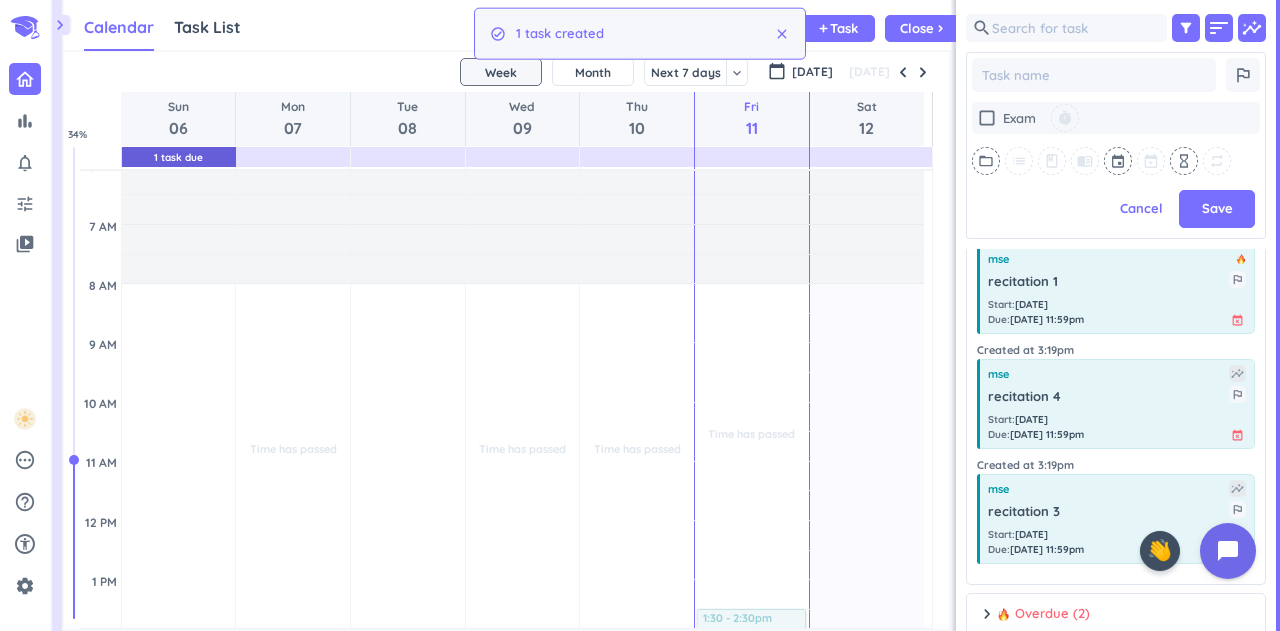 type on "x" 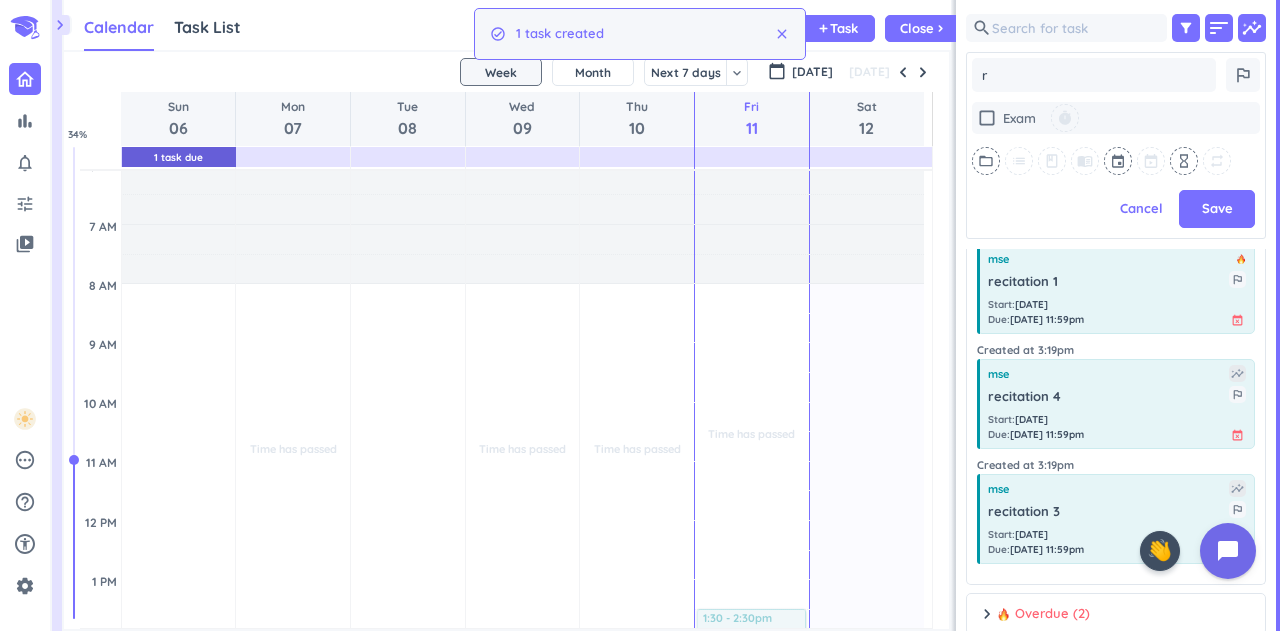 type on "x" 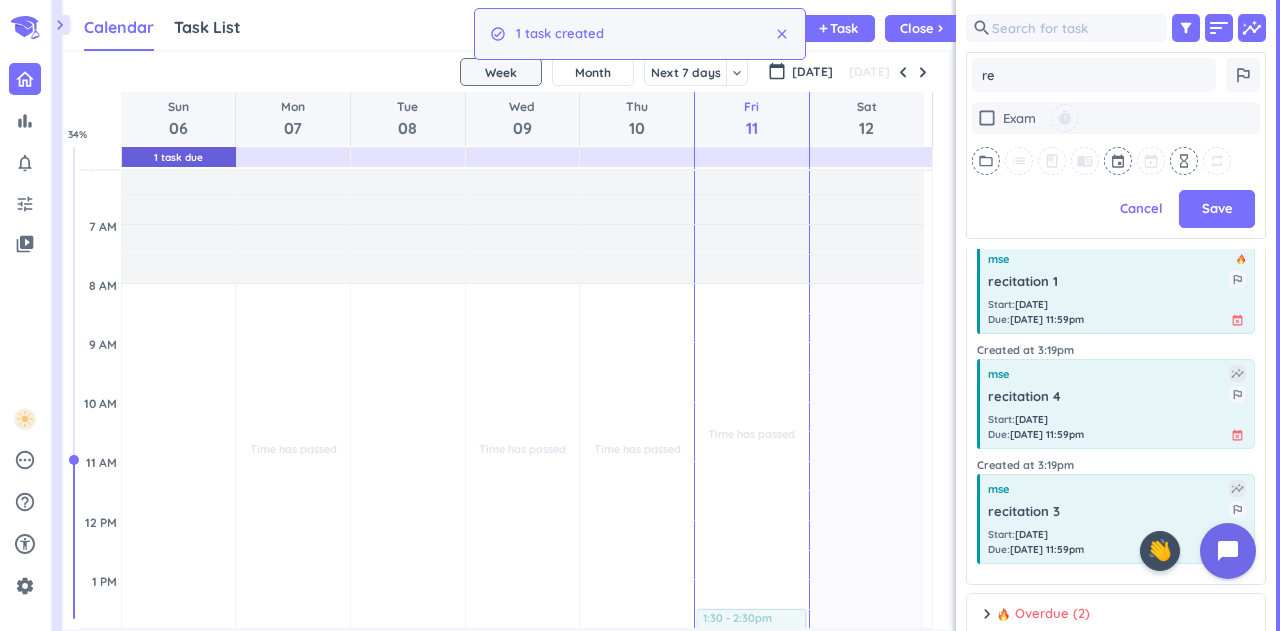 type on "x" 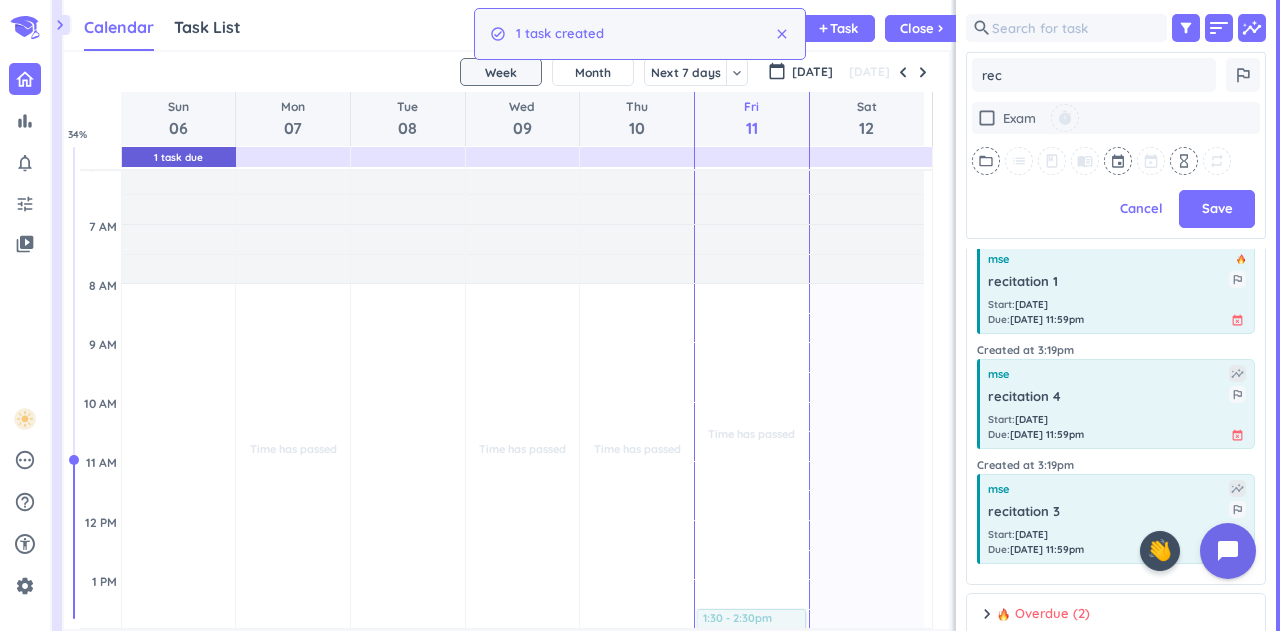 type on "x" 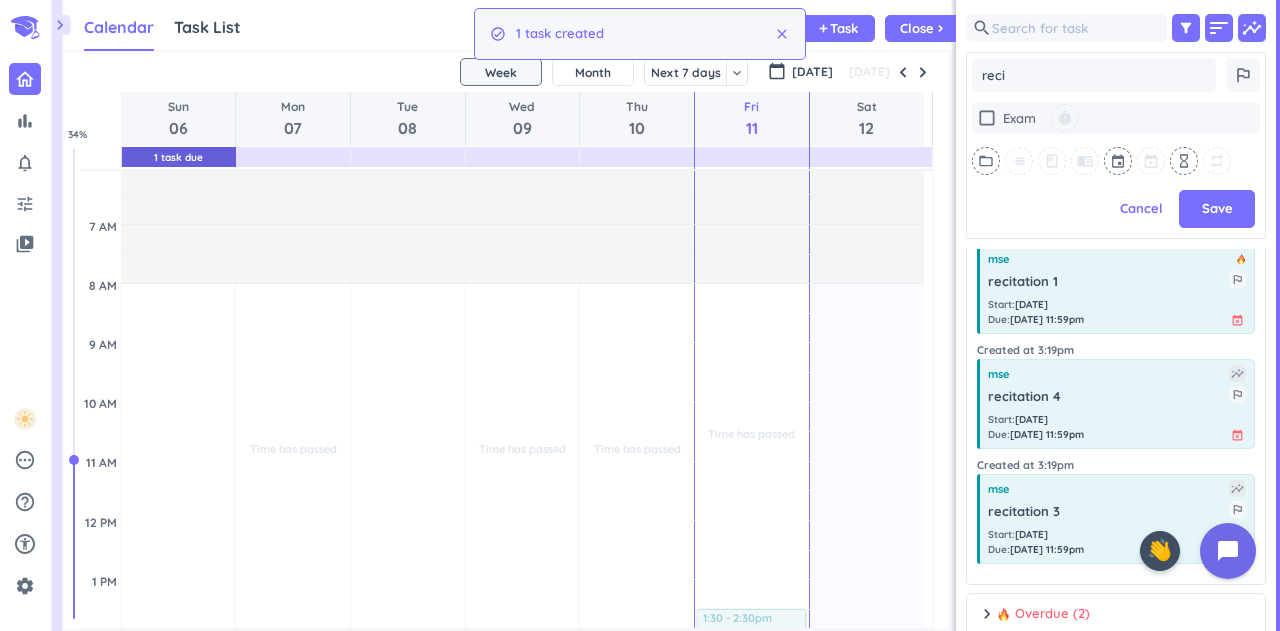 type on "x" 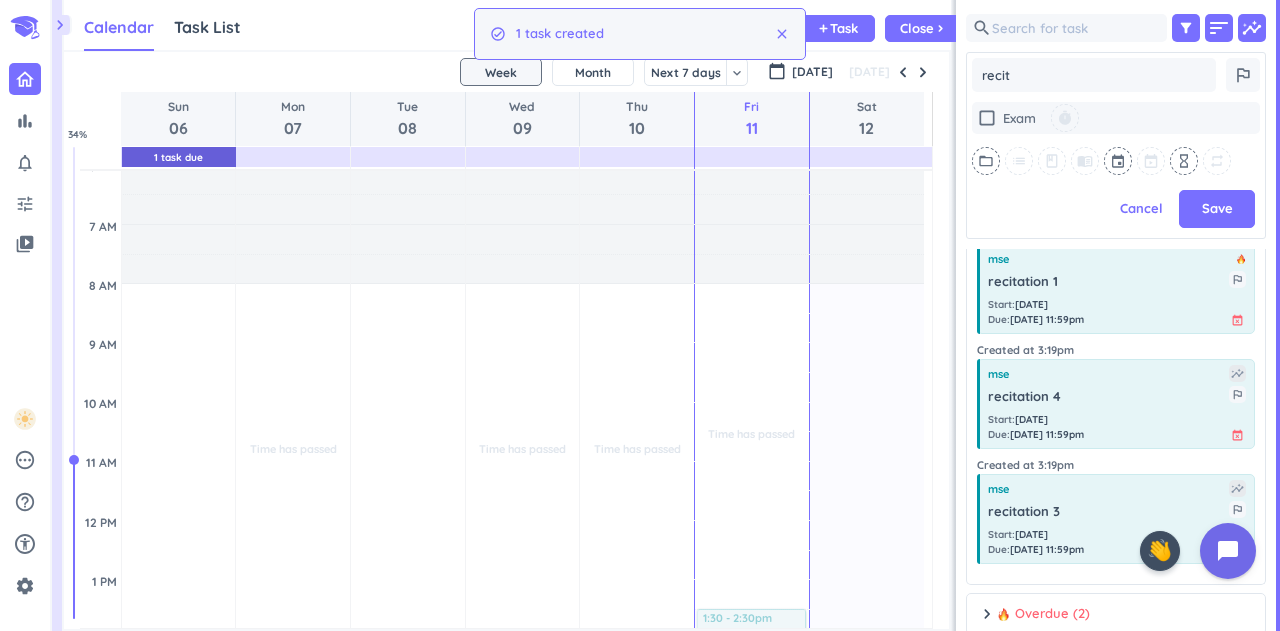 type on "x" 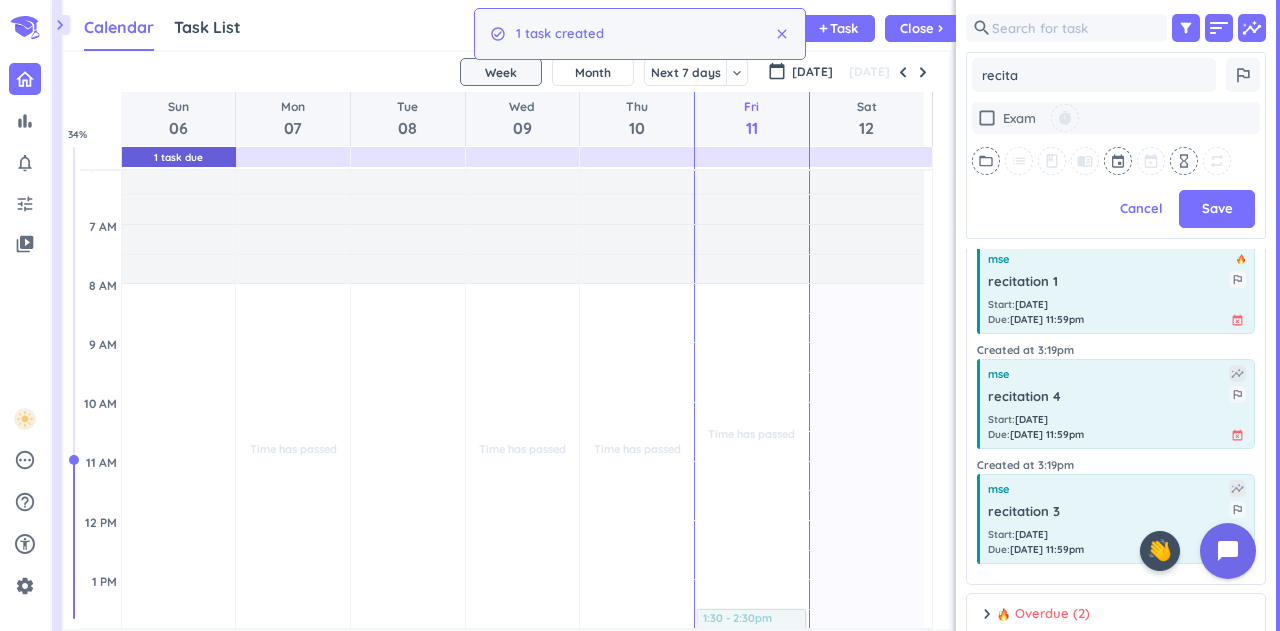 type on "recitat" 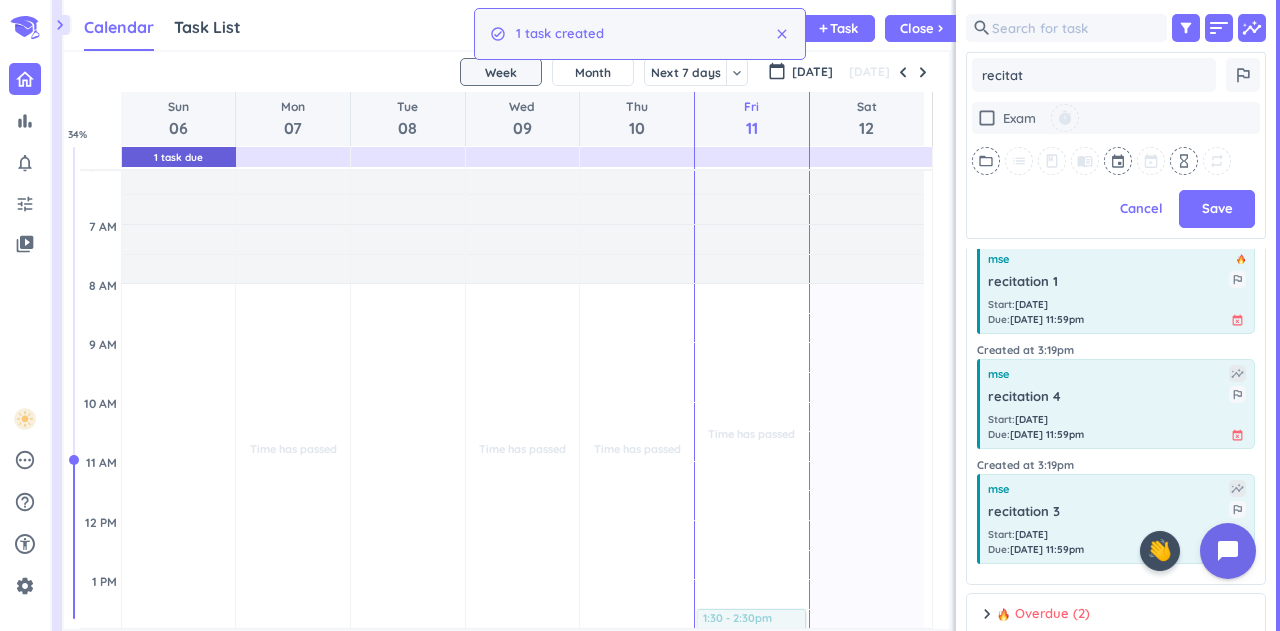 type on "x" 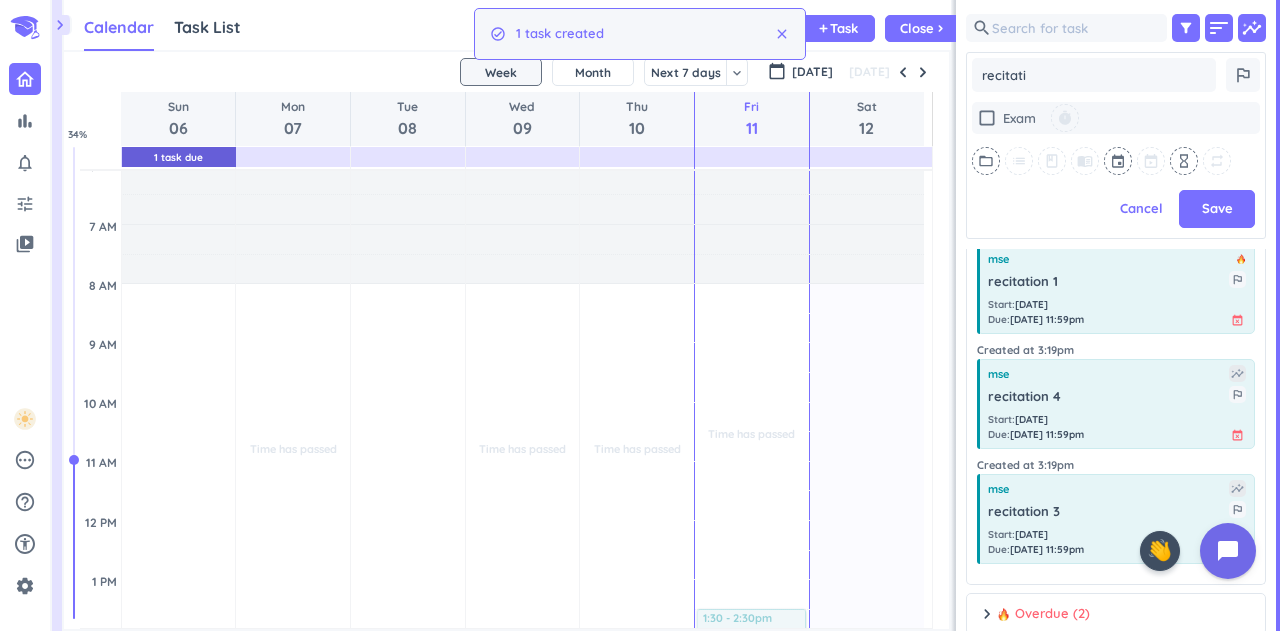 type on "x" 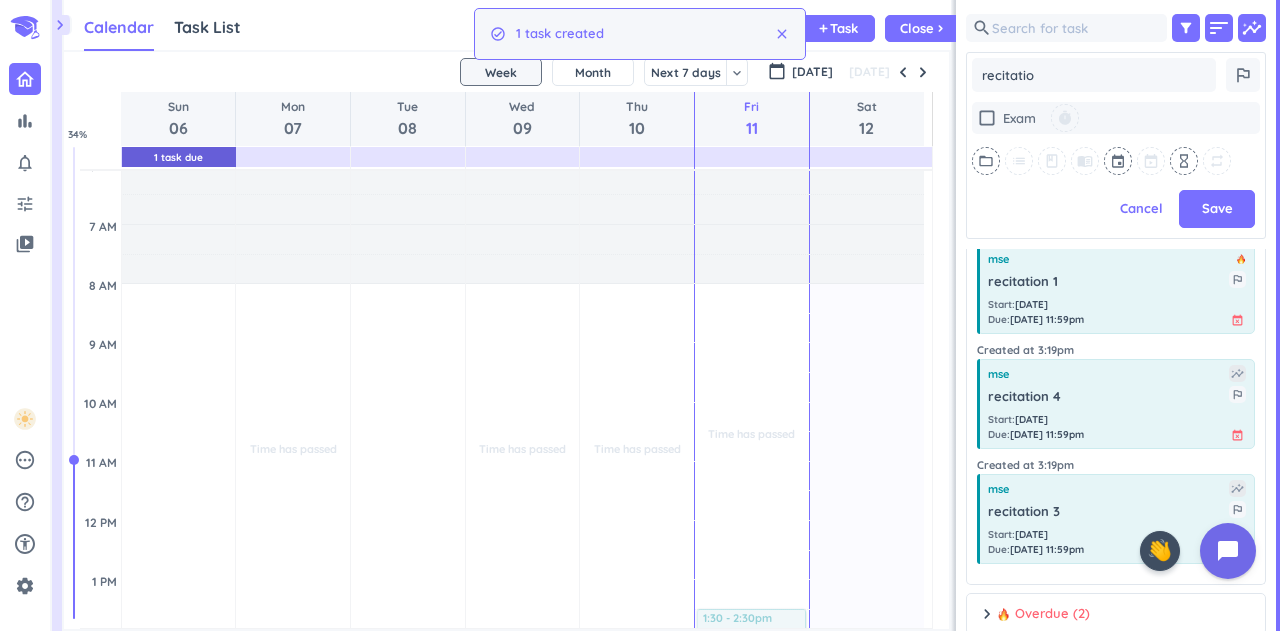 type on "x" 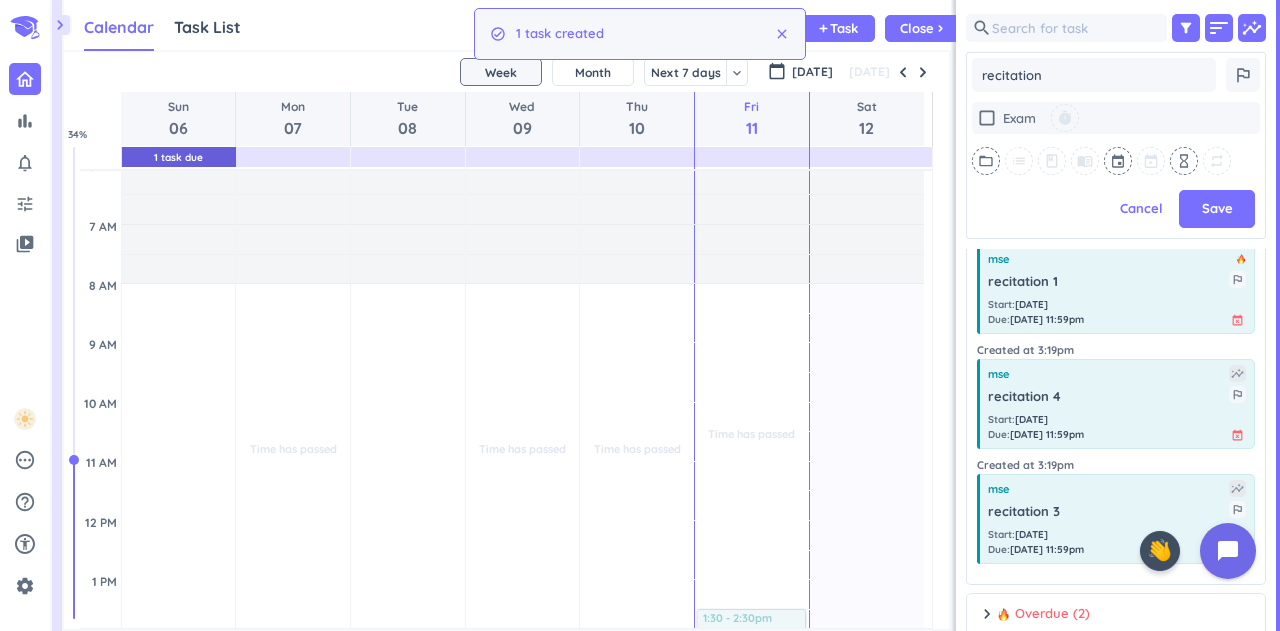 type on "recitation" 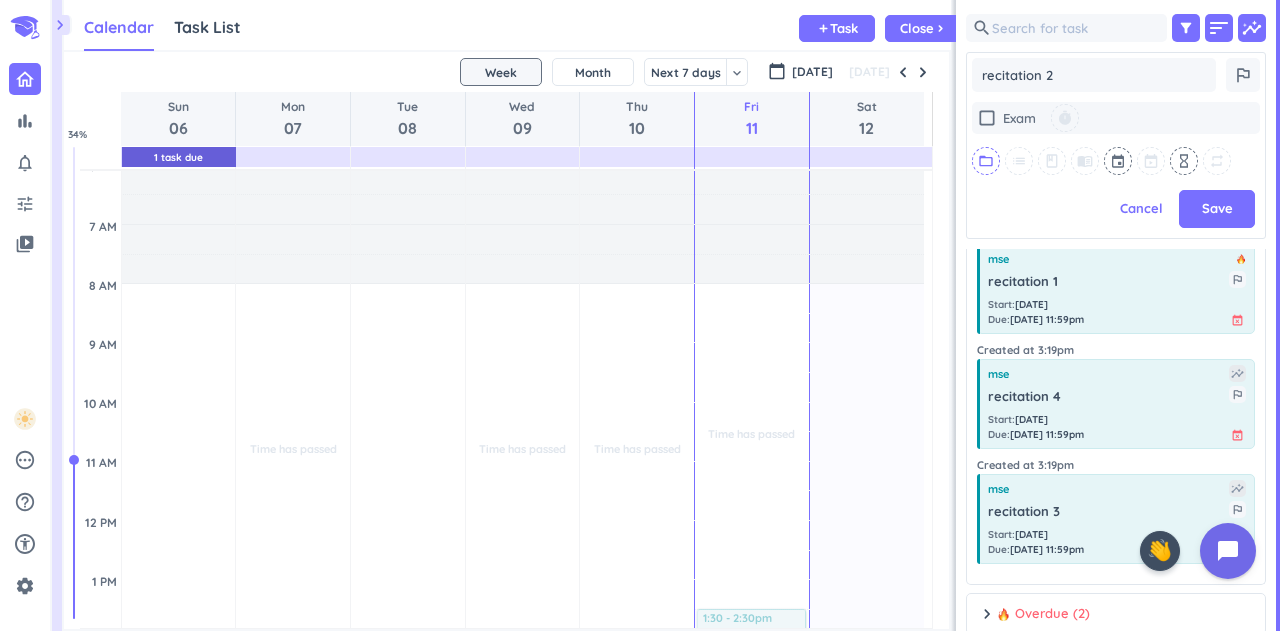 type on "recitation 2" 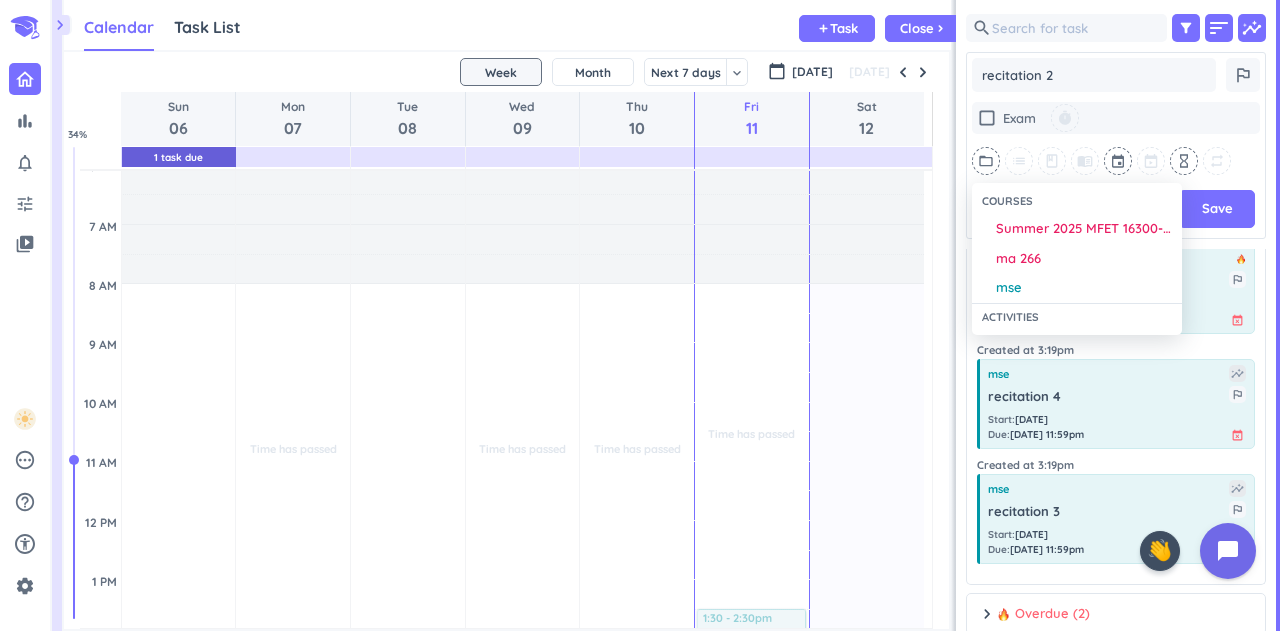drag, startPoint x: 1032, startPoint y: 299, endPoint x: 1112, endPoint y: 222, distance: 111.03603 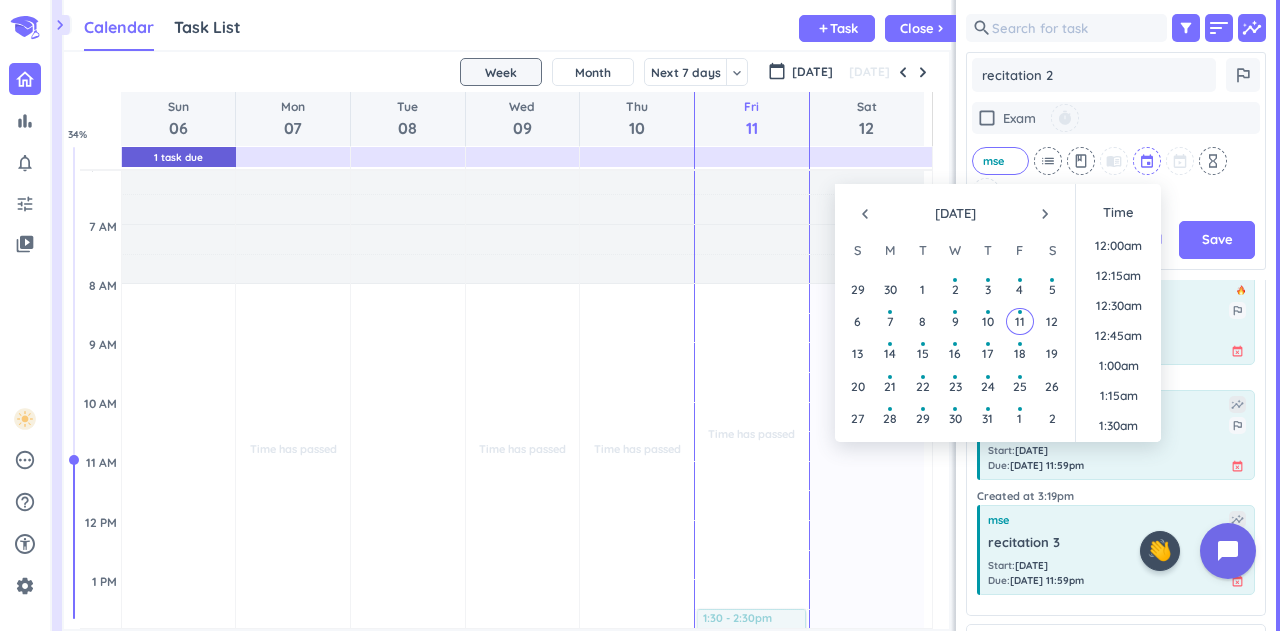click at bounding box center [1148, 161] 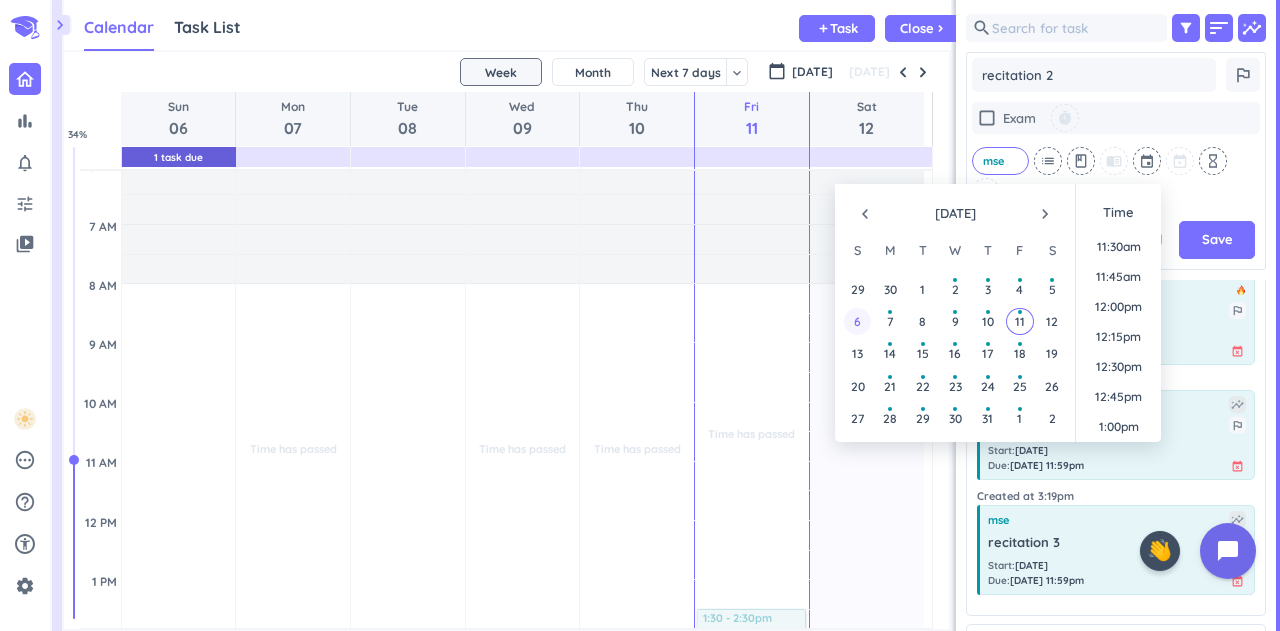 click on "6" at bounding box center [857, 321] 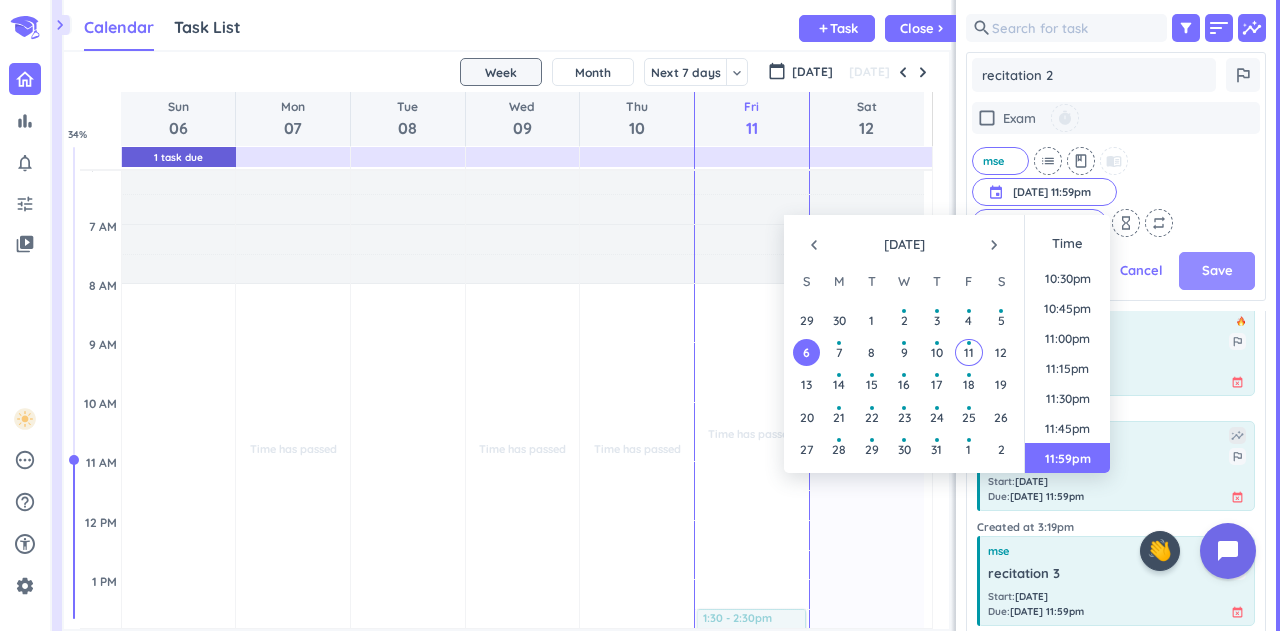 click on "Save" at bounding box center [1217, 271] 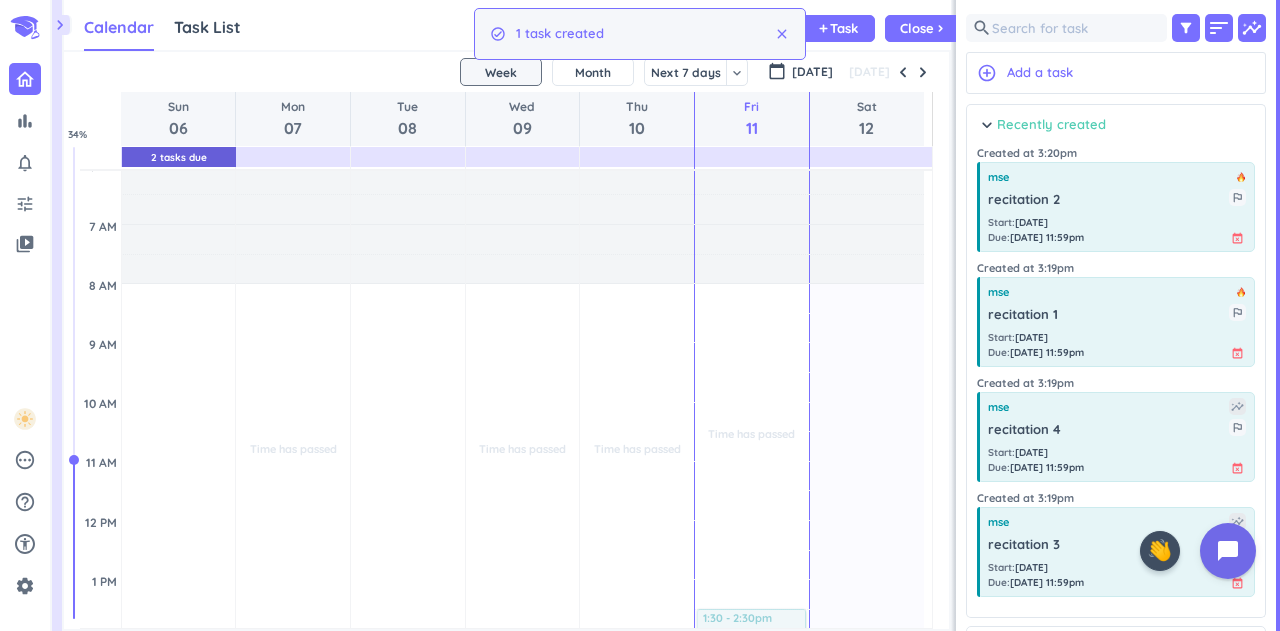 click on "Recently created" at bounding box center (1051, 125) 